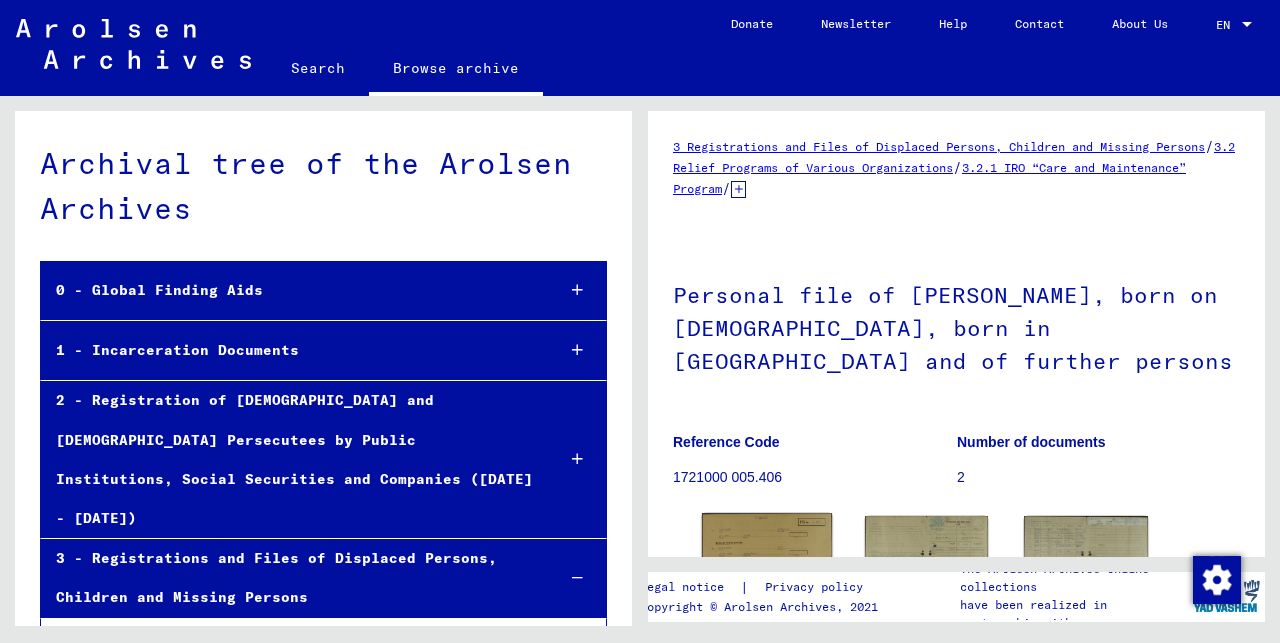 scroll, scrollTop: 0, scrollLeft: 0, axis: both 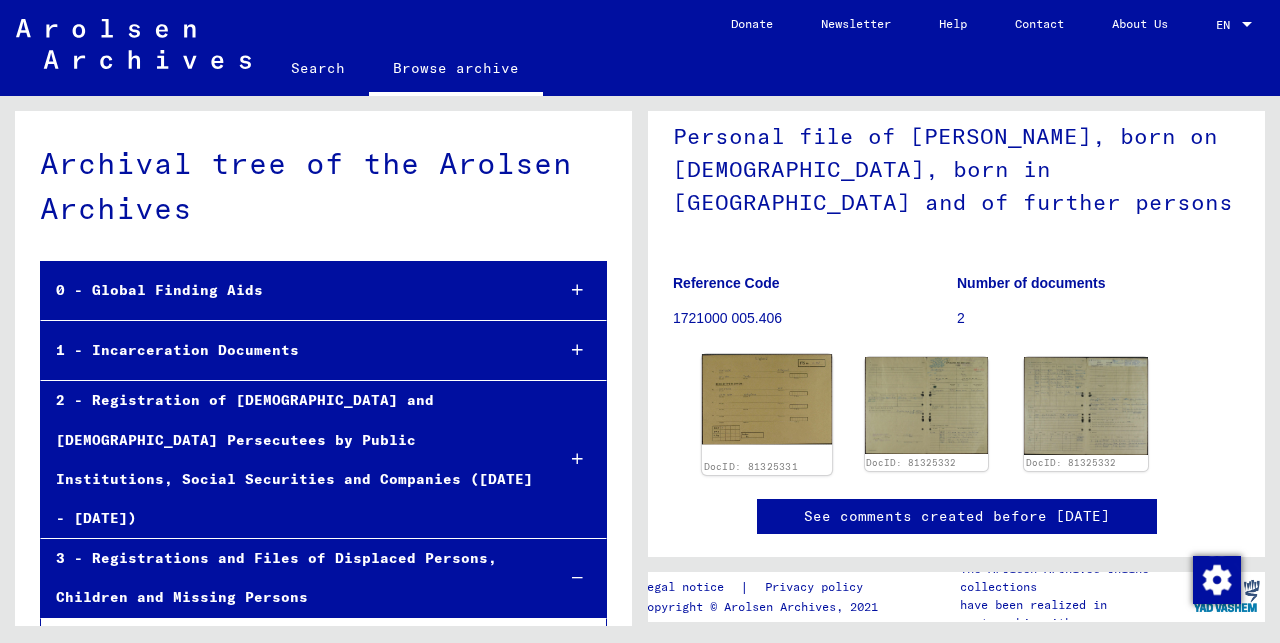 click 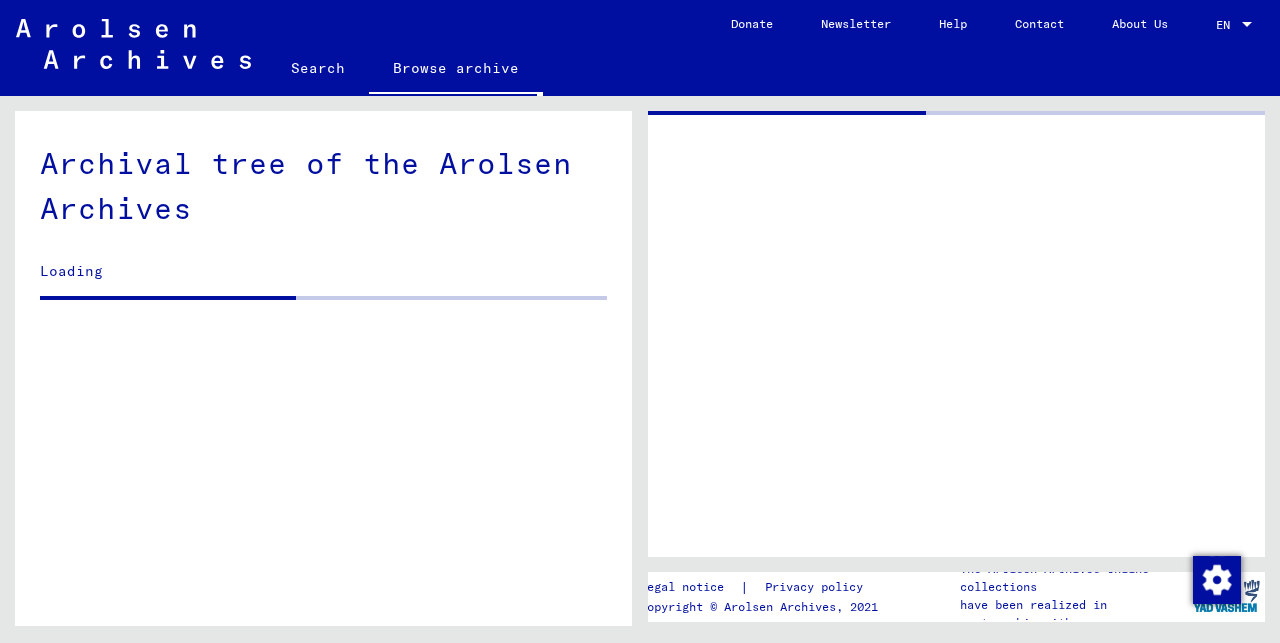 click 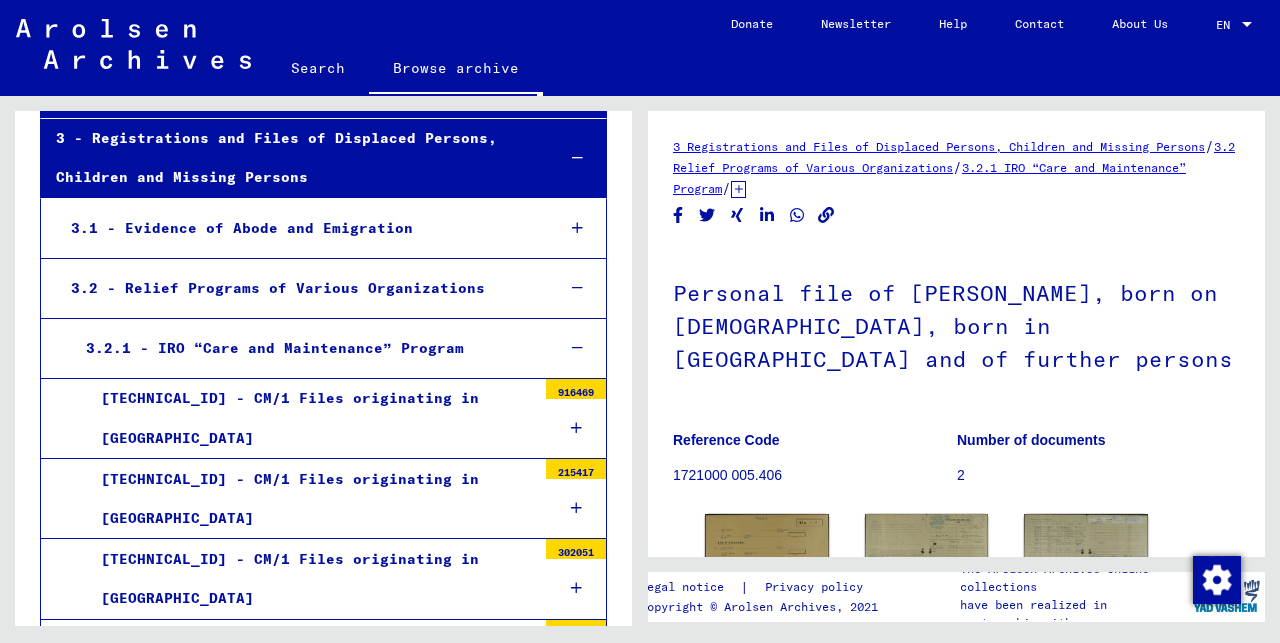 scroll, scrollTop: 735, scrollLeft: 0, axis: vertical 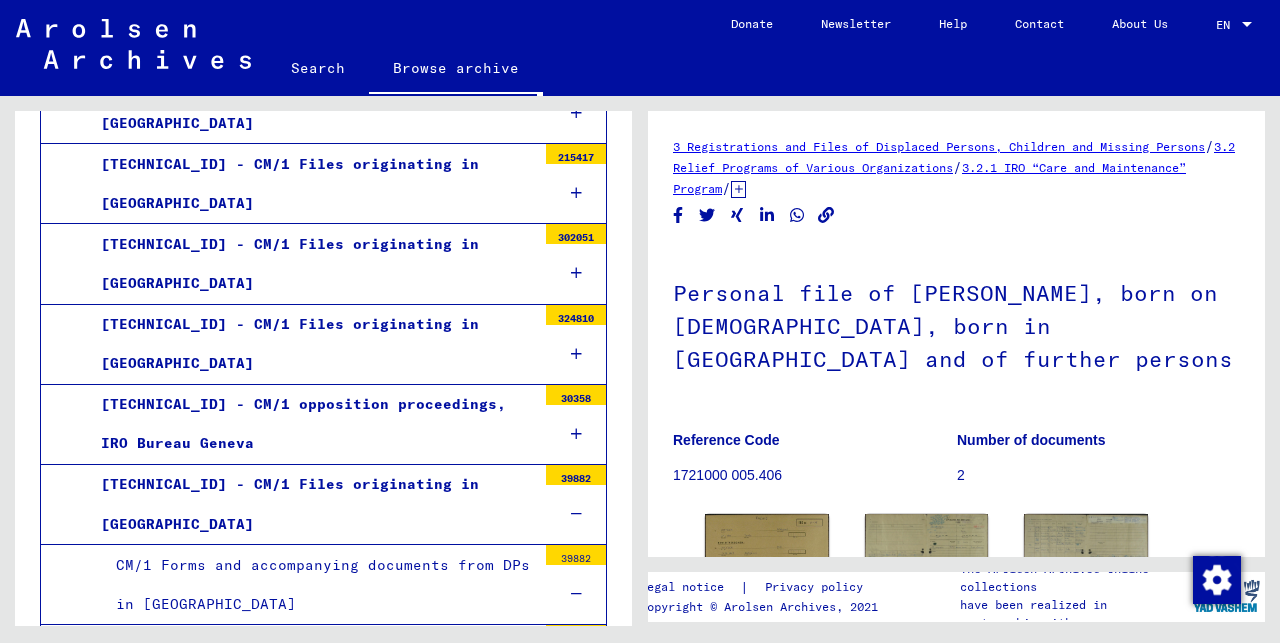 click on "Reference Code 1721000 005.406" 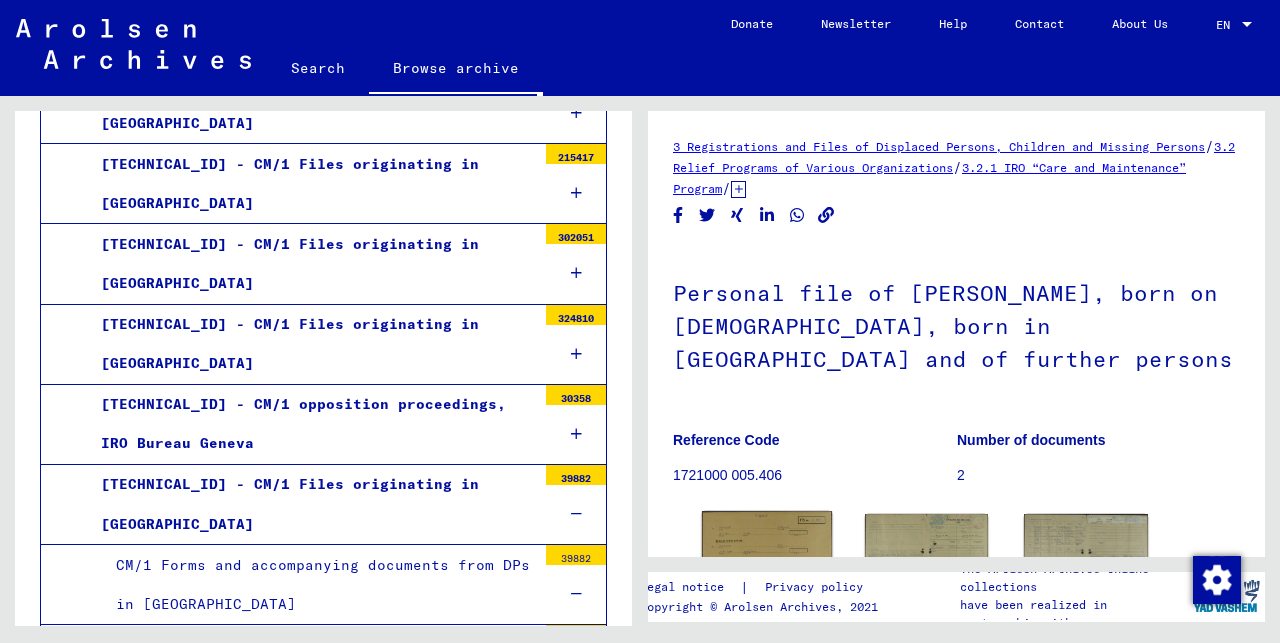 click 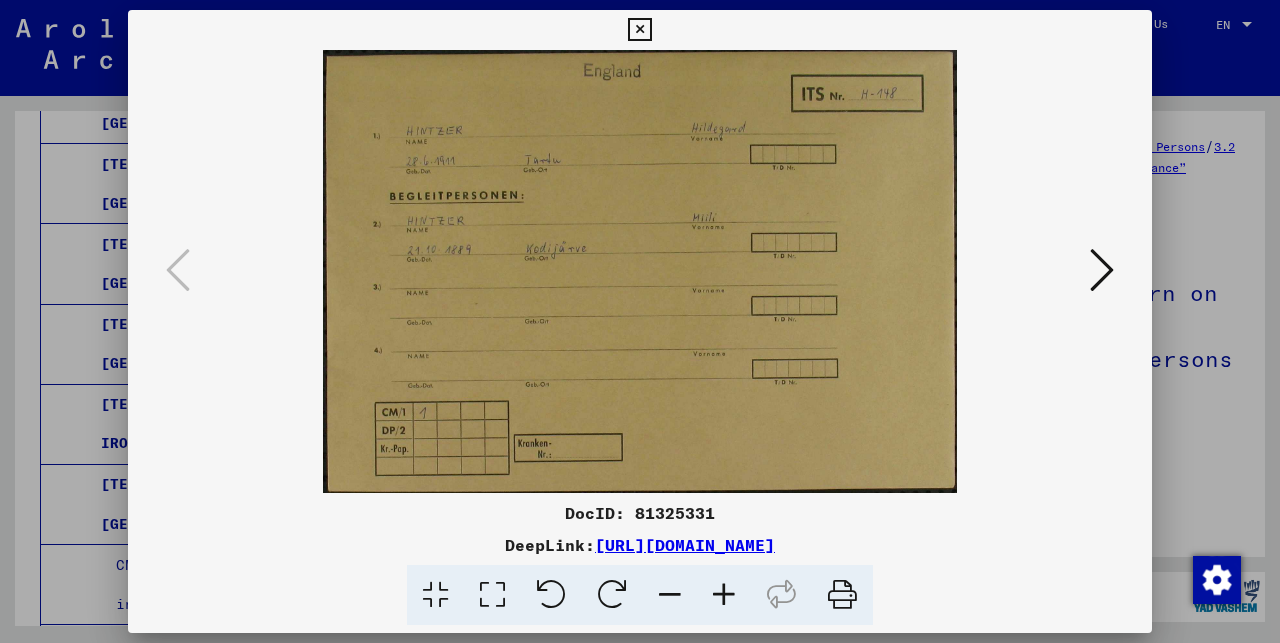 click at bounding box center [1102, 270] 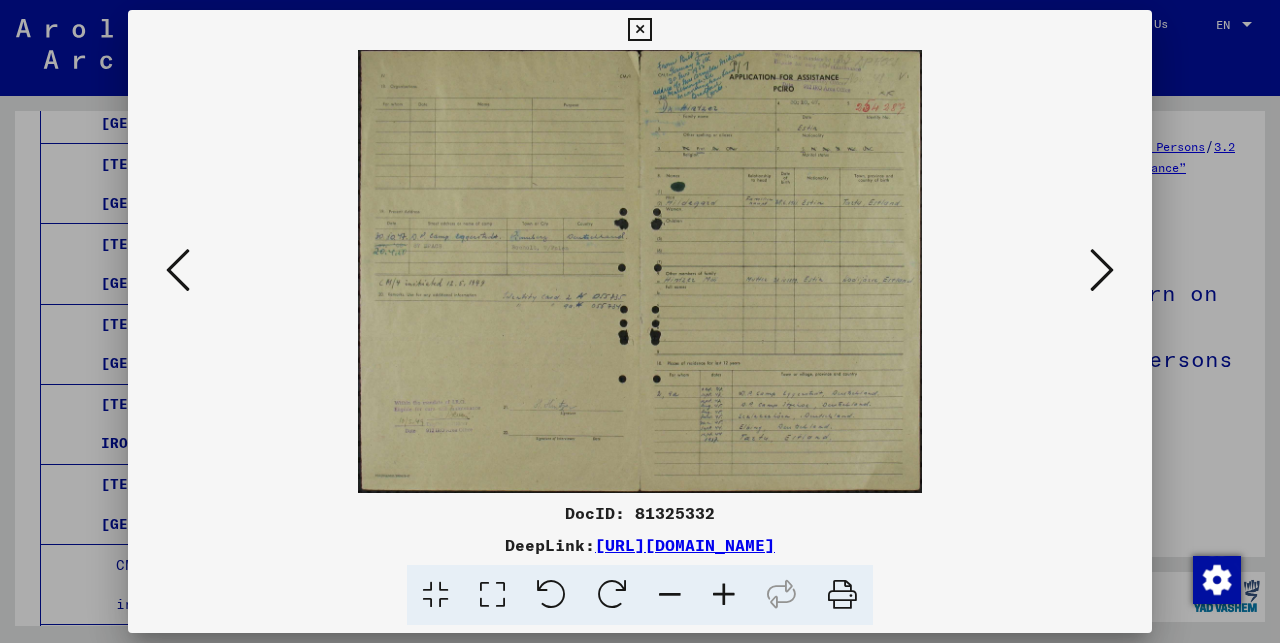 click at bounding box center [1102, 270] 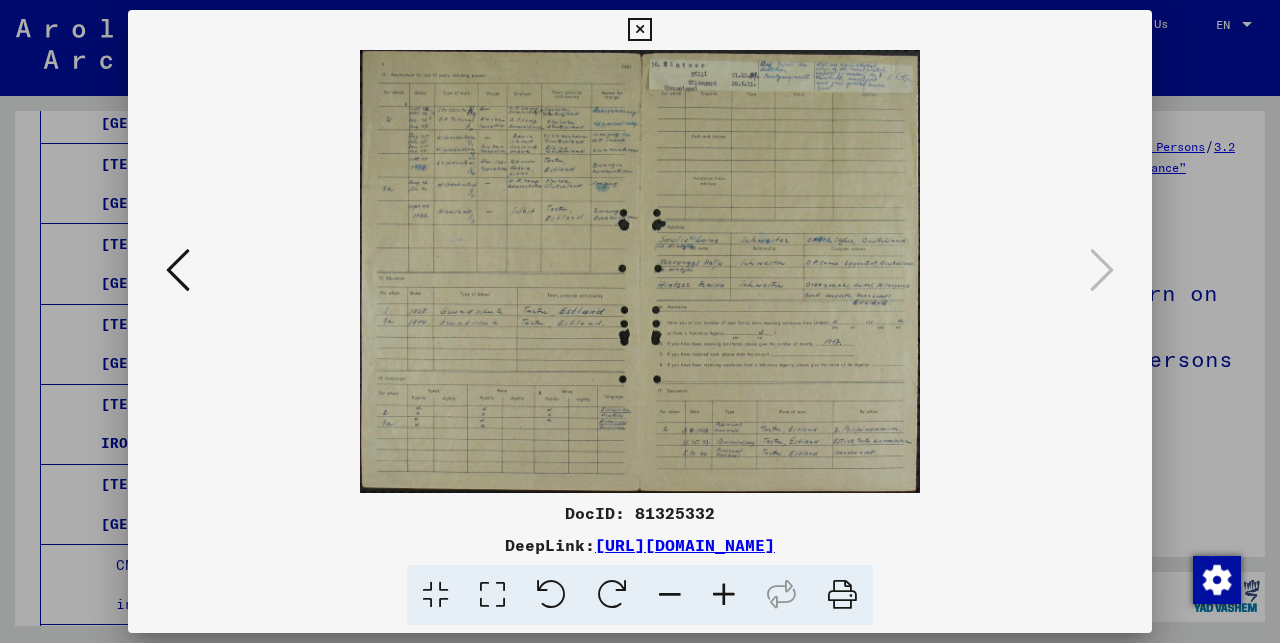 click at bounding box center [724, 595] 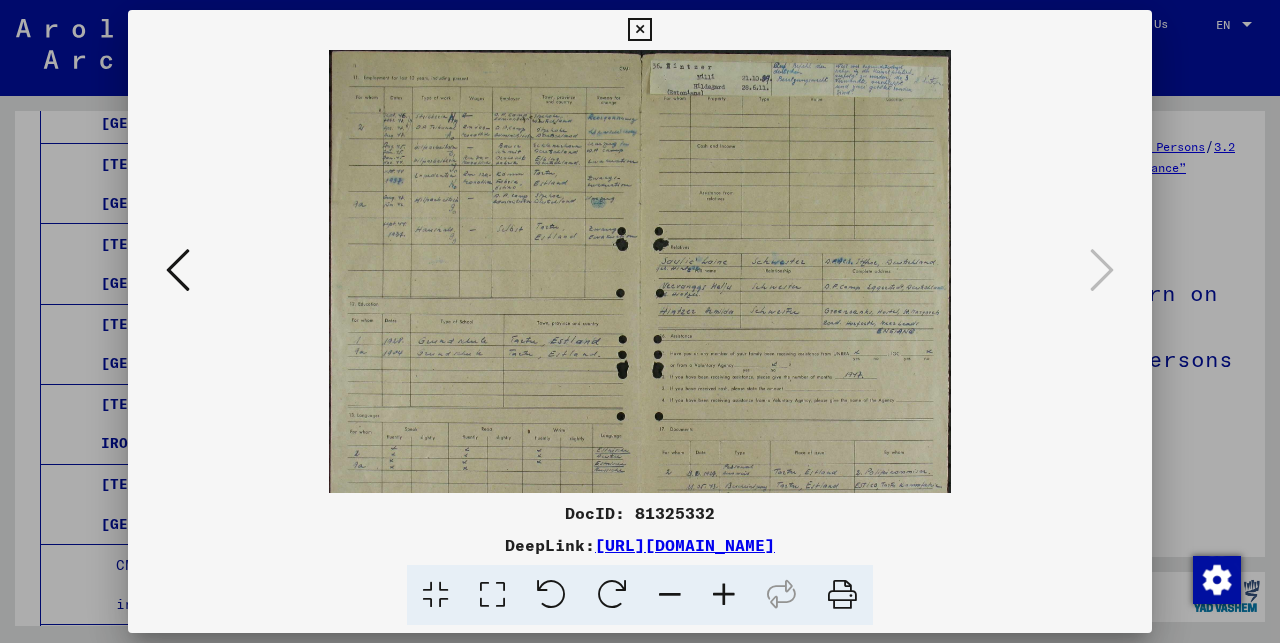 click at bounding box center (724, 595) 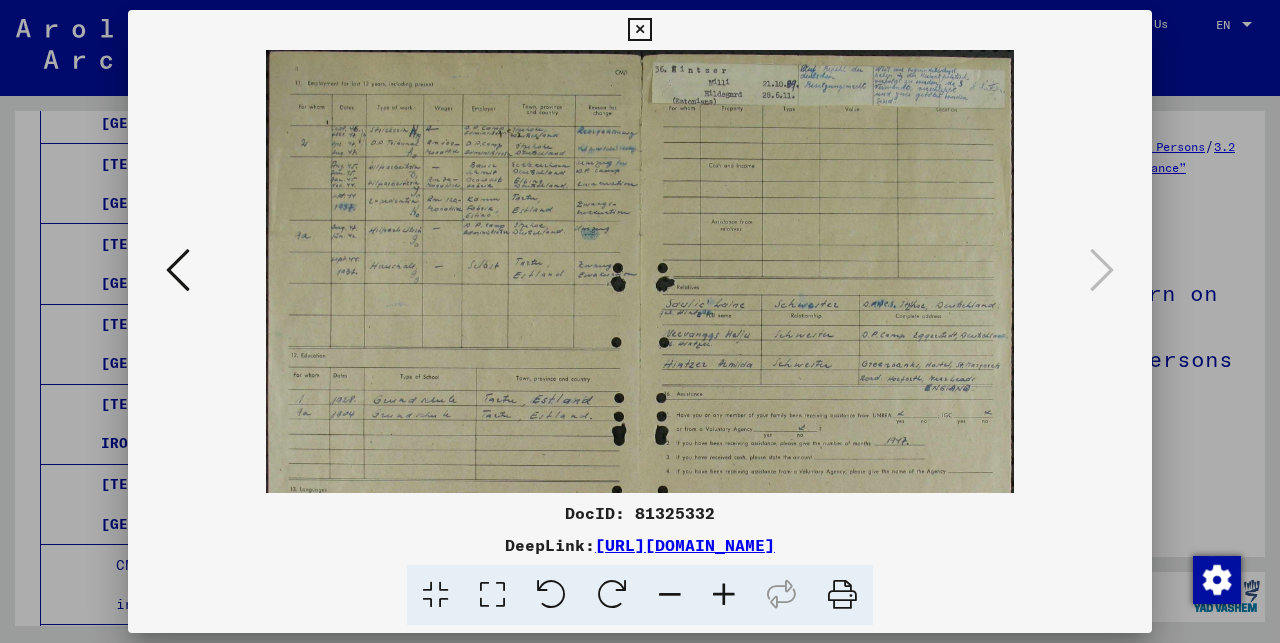 click at bounding box center (724, 595) 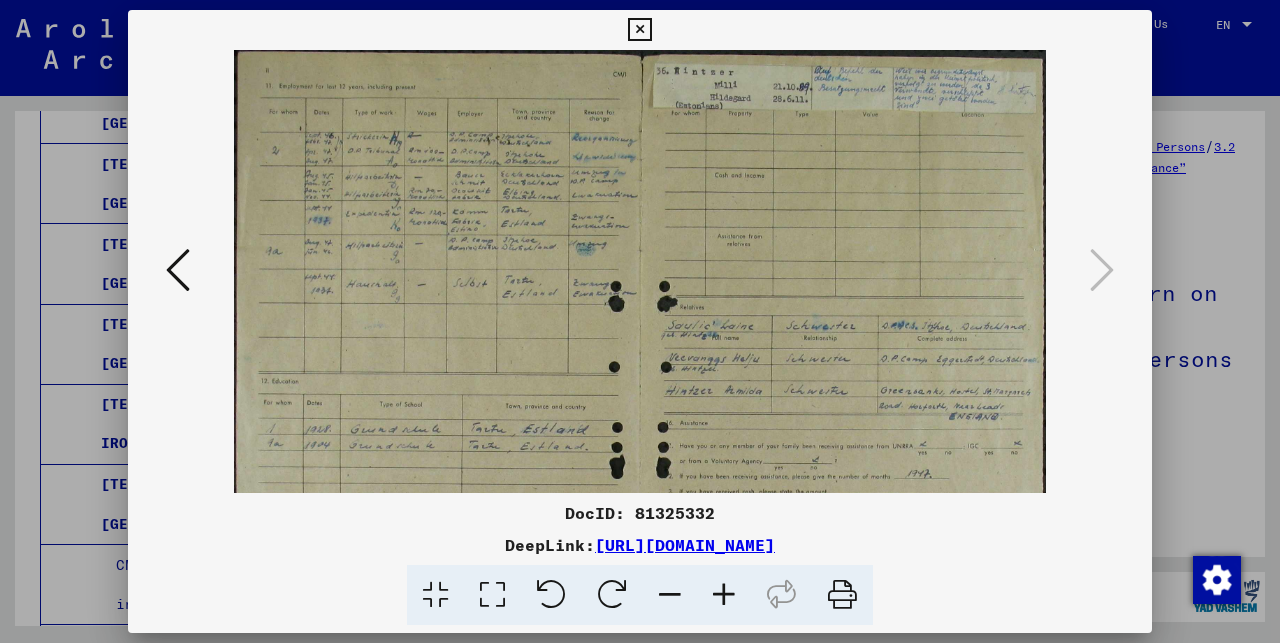 click at bounding box center [724, 595] 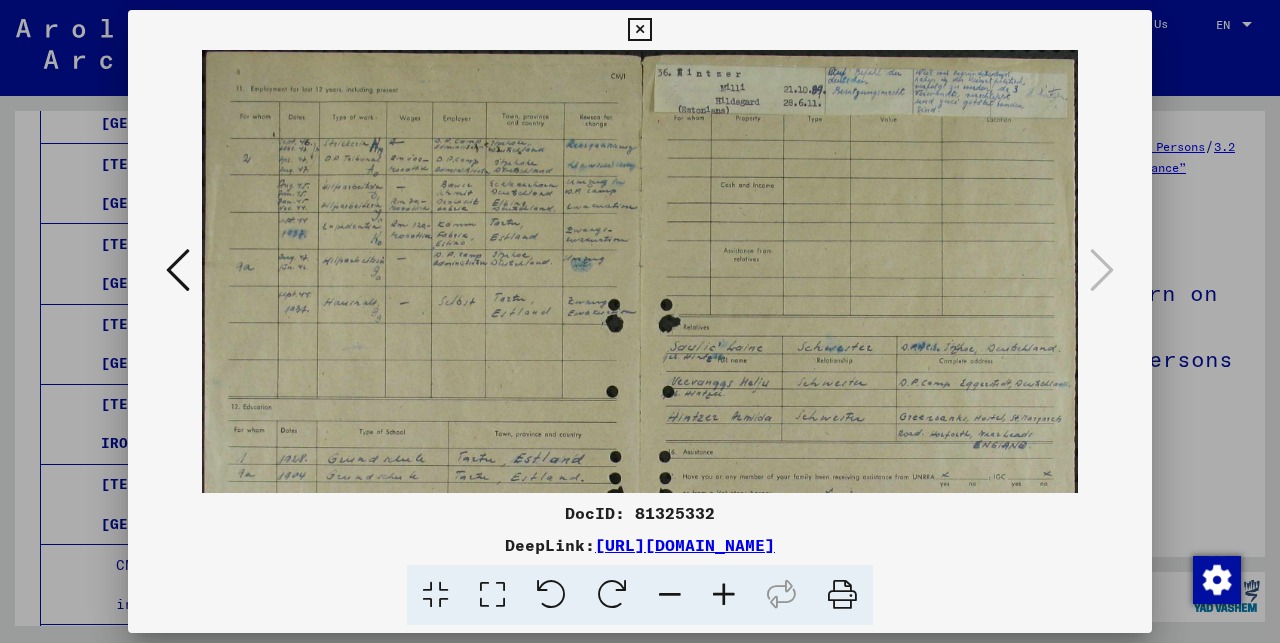 click at bounding box center [724, 595] 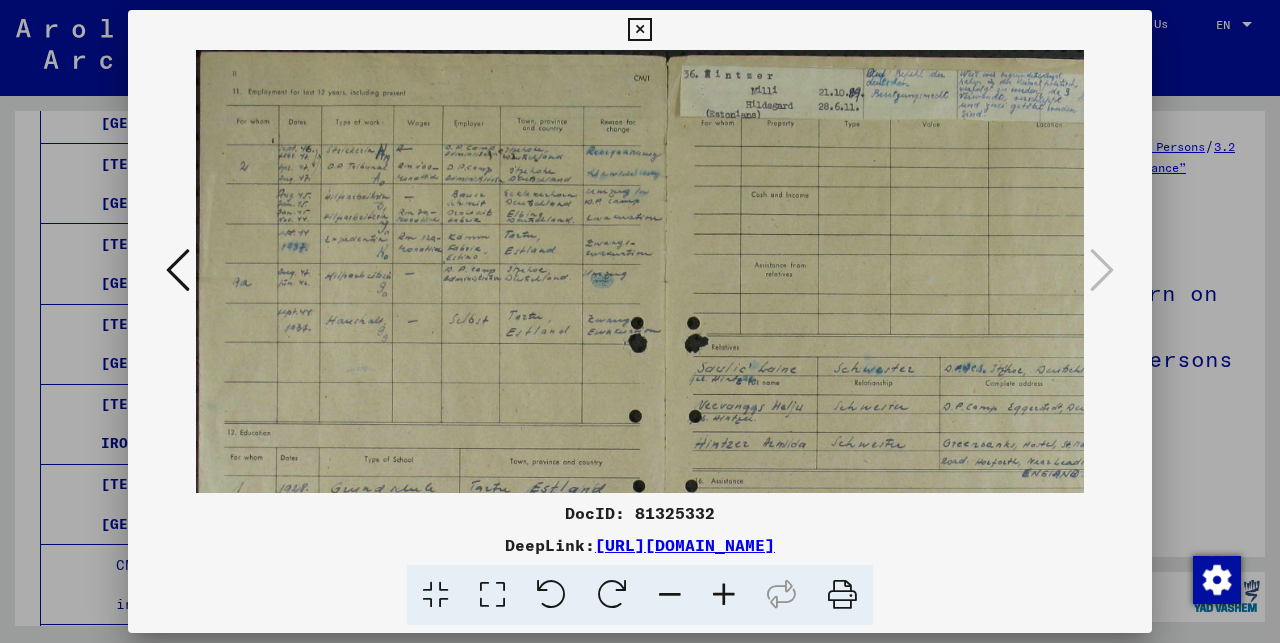 click at bounding box center (724, 595) 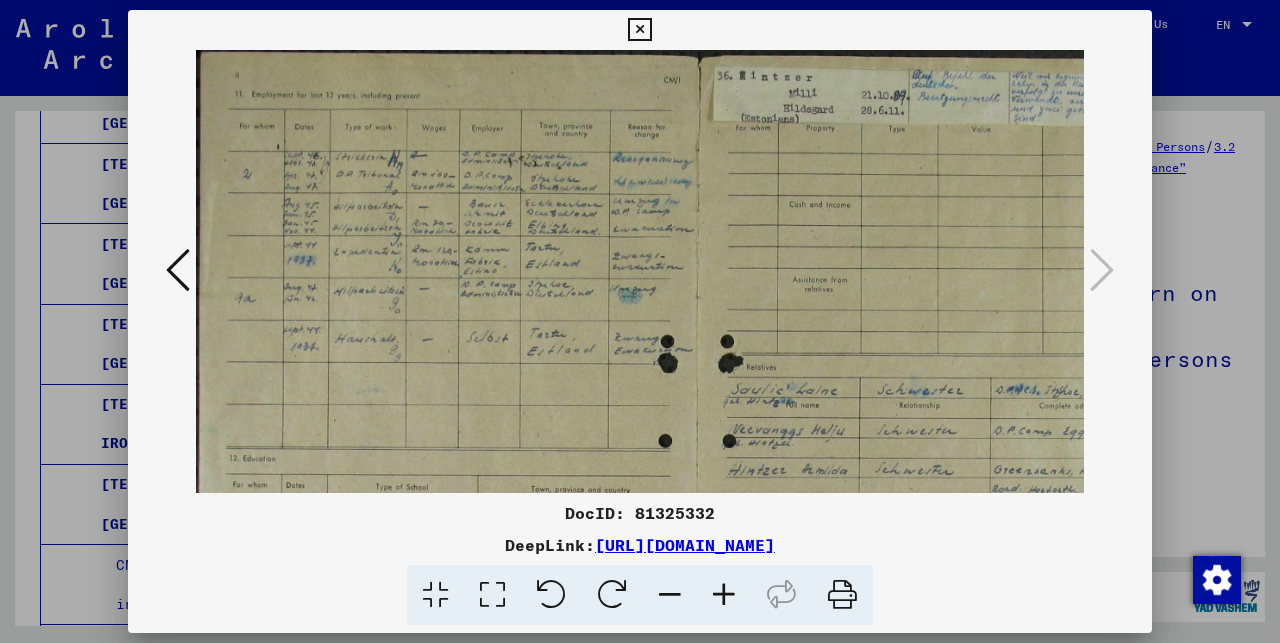 click at bounding box center (724, 595) 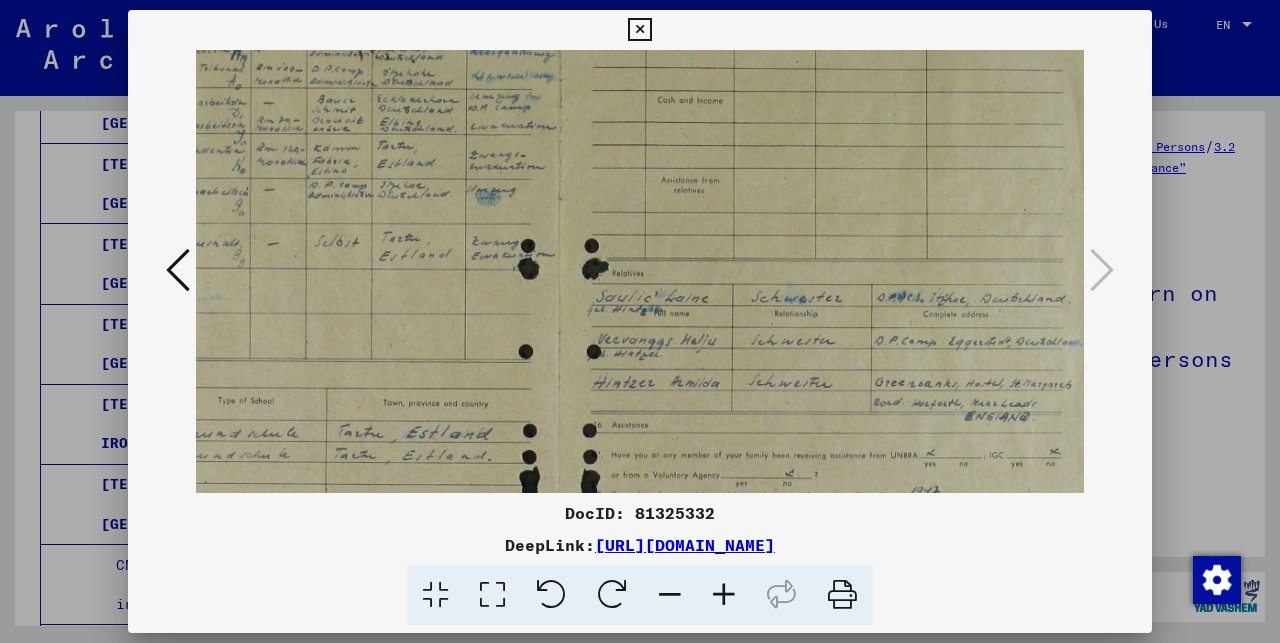 scroll, scrollTop: 112, scrollLeft: 169, axis: both 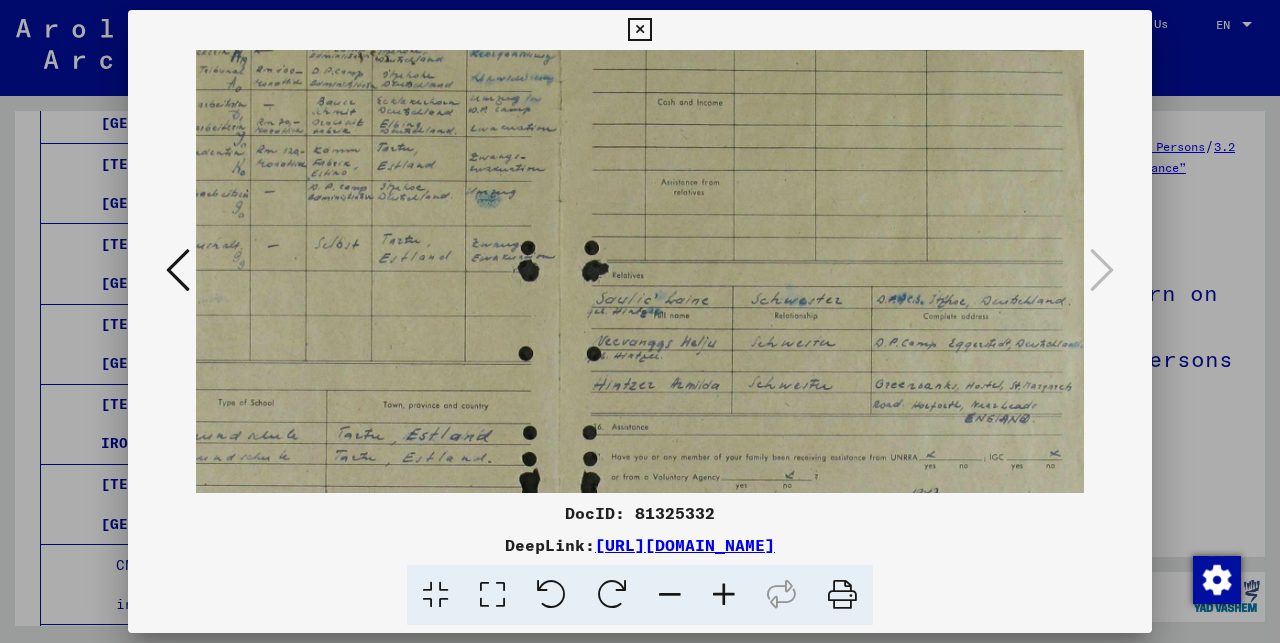 drag, startPoint x: 878, startPoint y: 277, endPoint x: 436, endPoint y: 170, distance: 454.76697 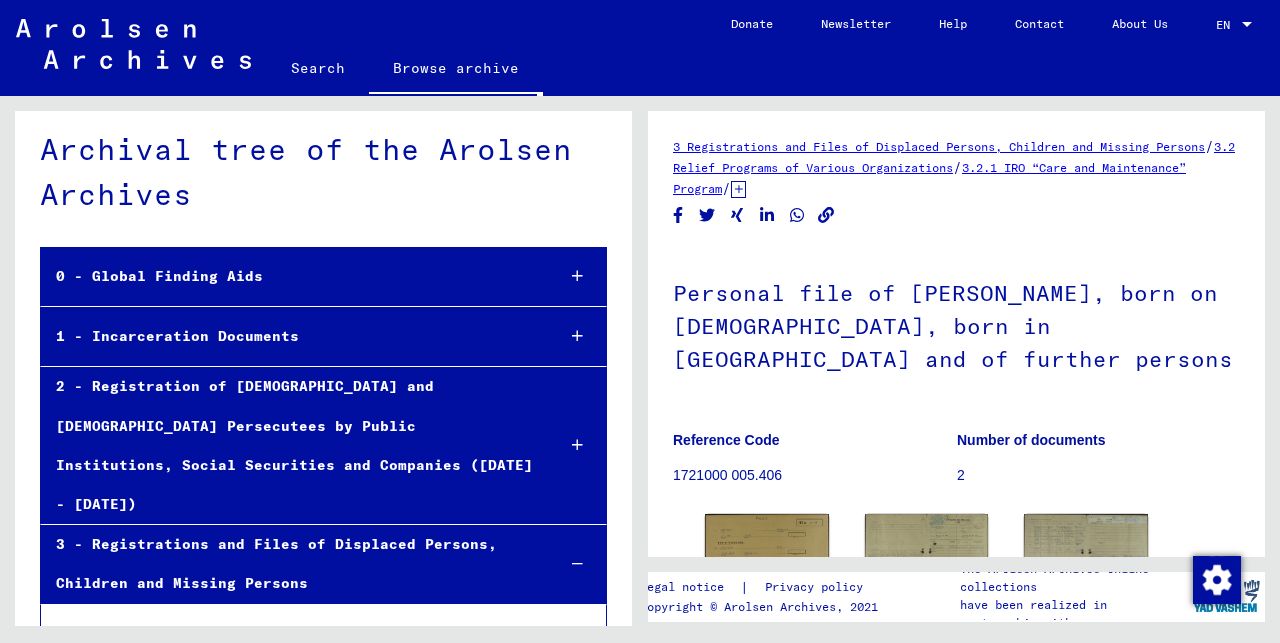 scroll, scrollTop: 0, scrollLeft: 0, axis: both 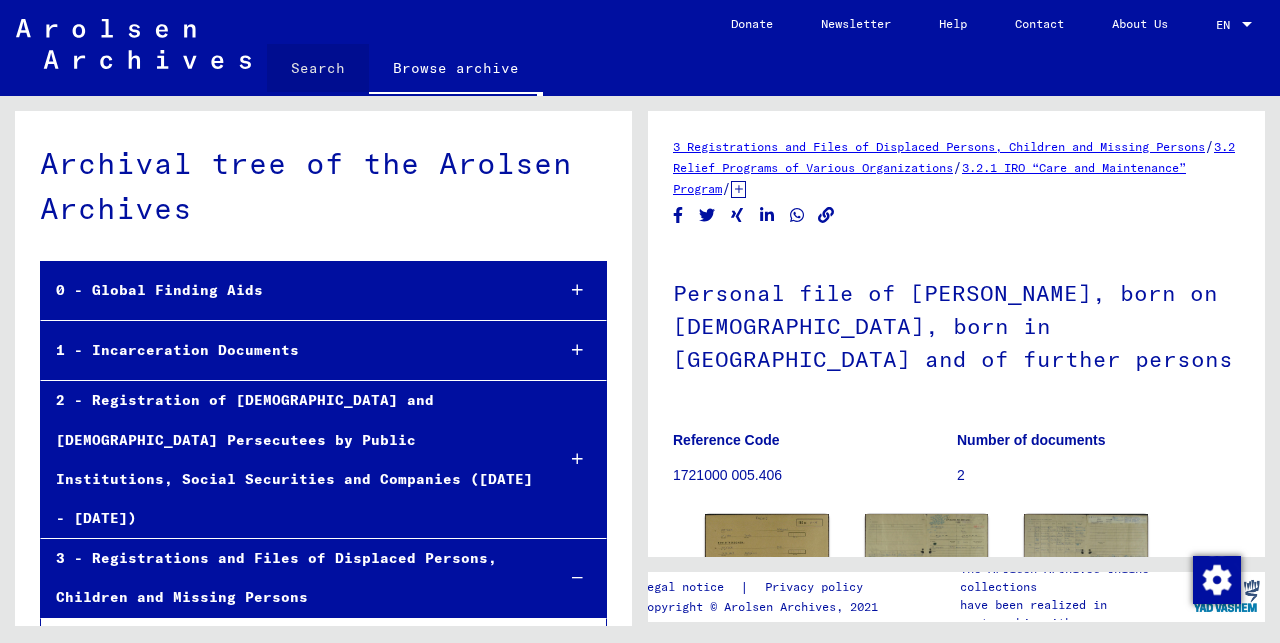 click on "Search" 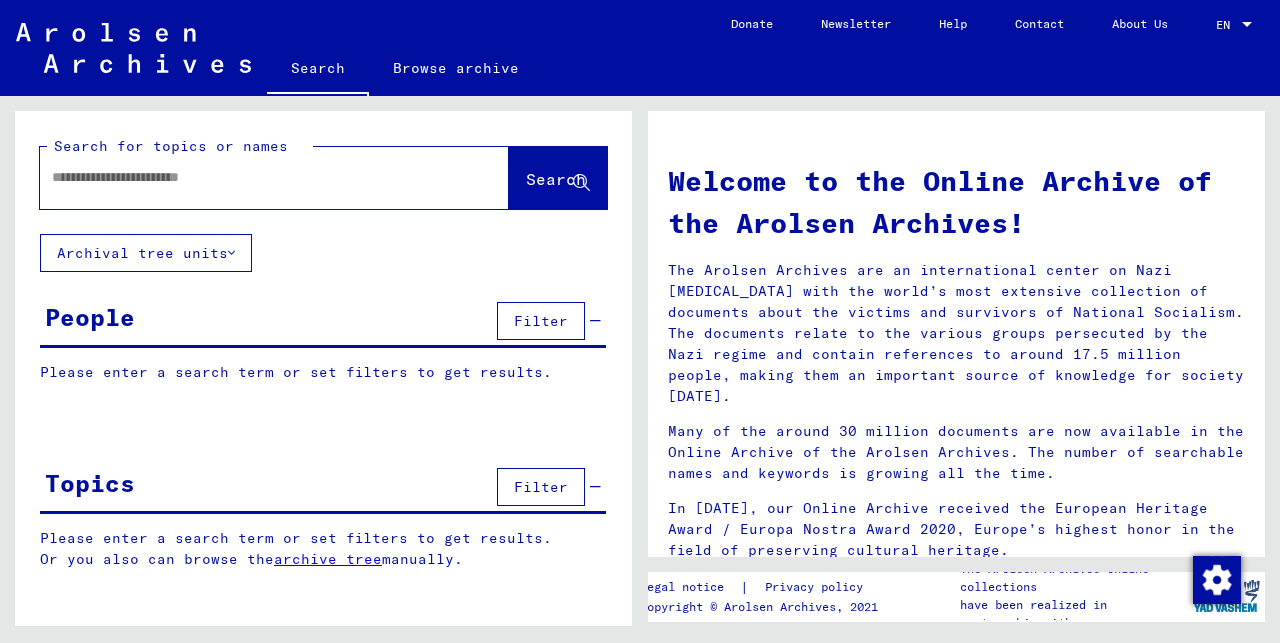 click at bounding box center (250, 177) 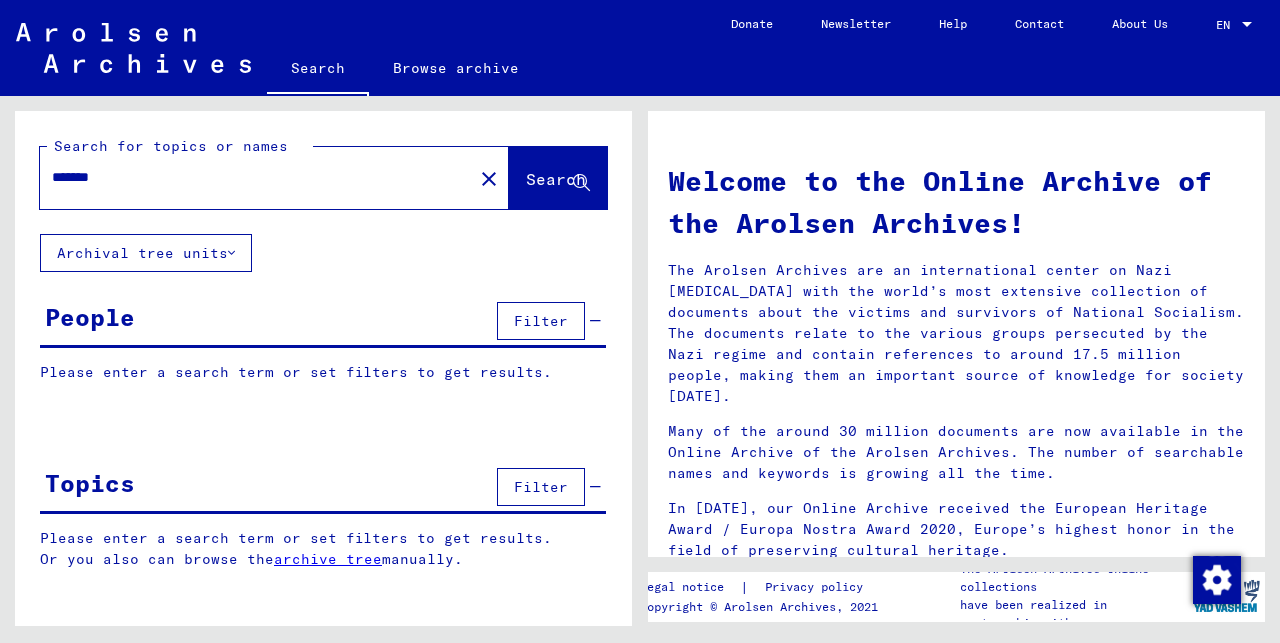 type on "*******" 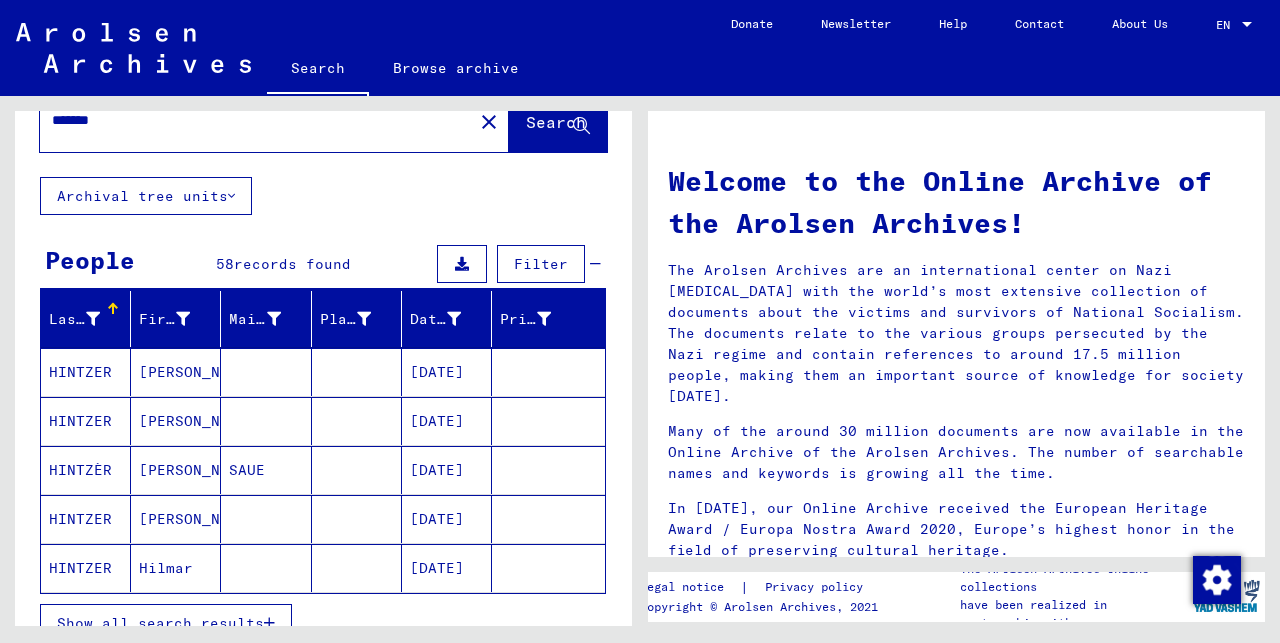 scroll, scrollTop: 105, scrollLeft: 0, axis: vertical 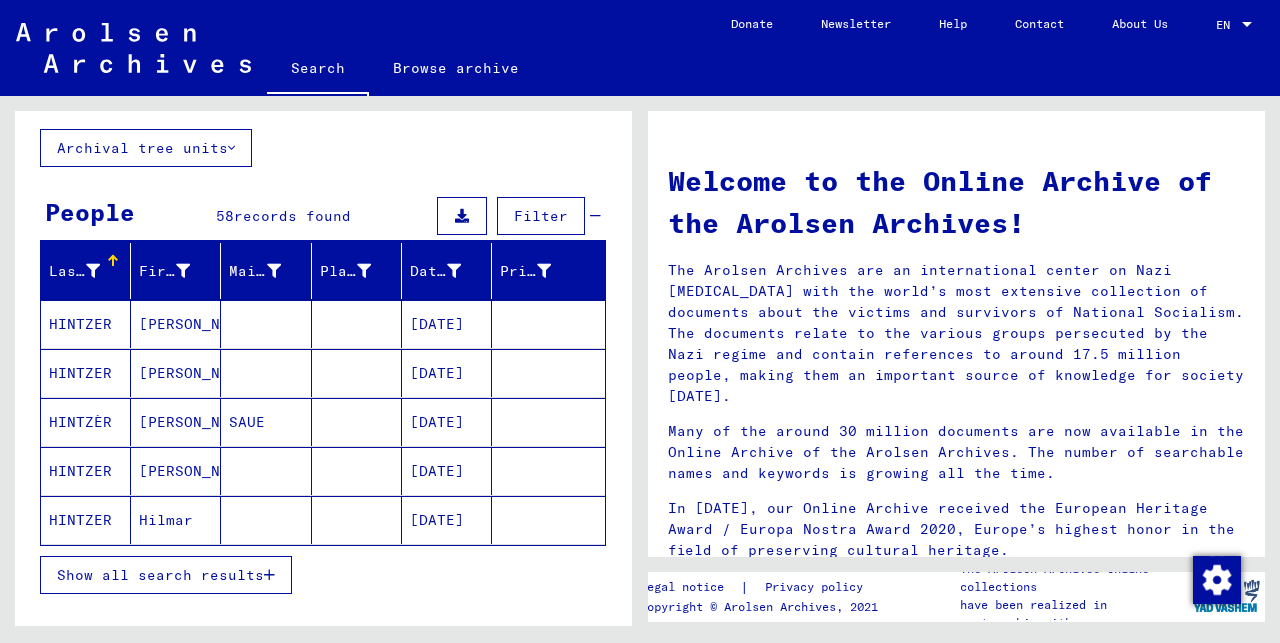 click on "Show all search results" at bounding box center (160, 575) 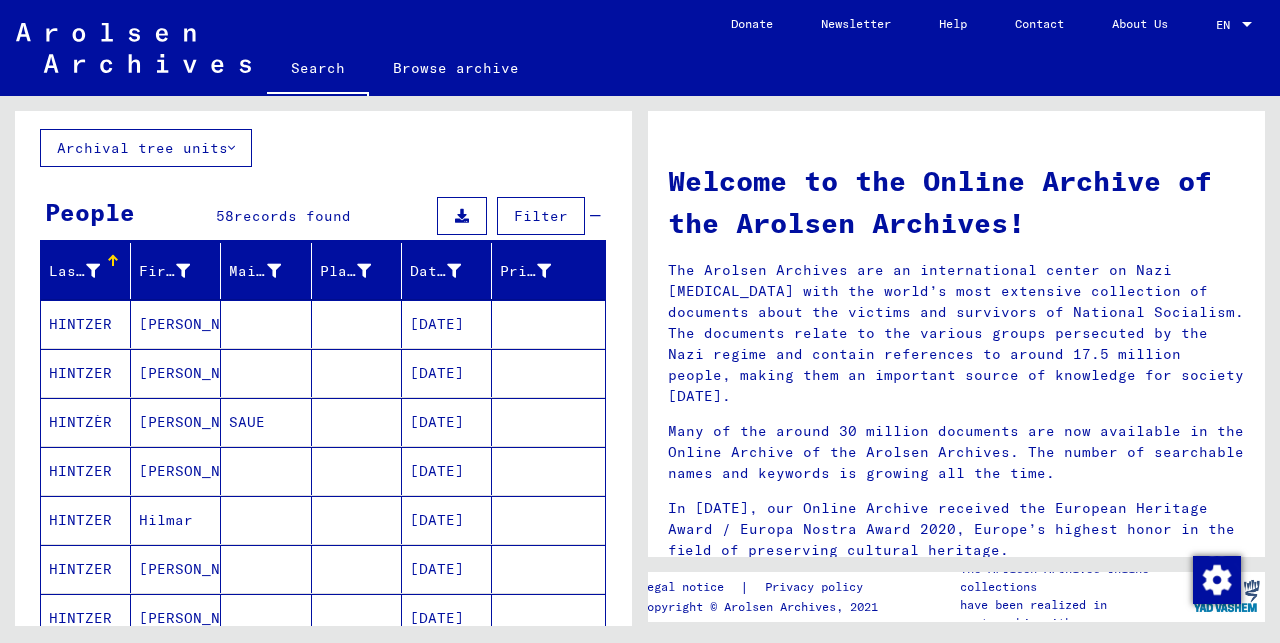scroll, scrollTop: 315, scrollLeft: 0, axis: vertical 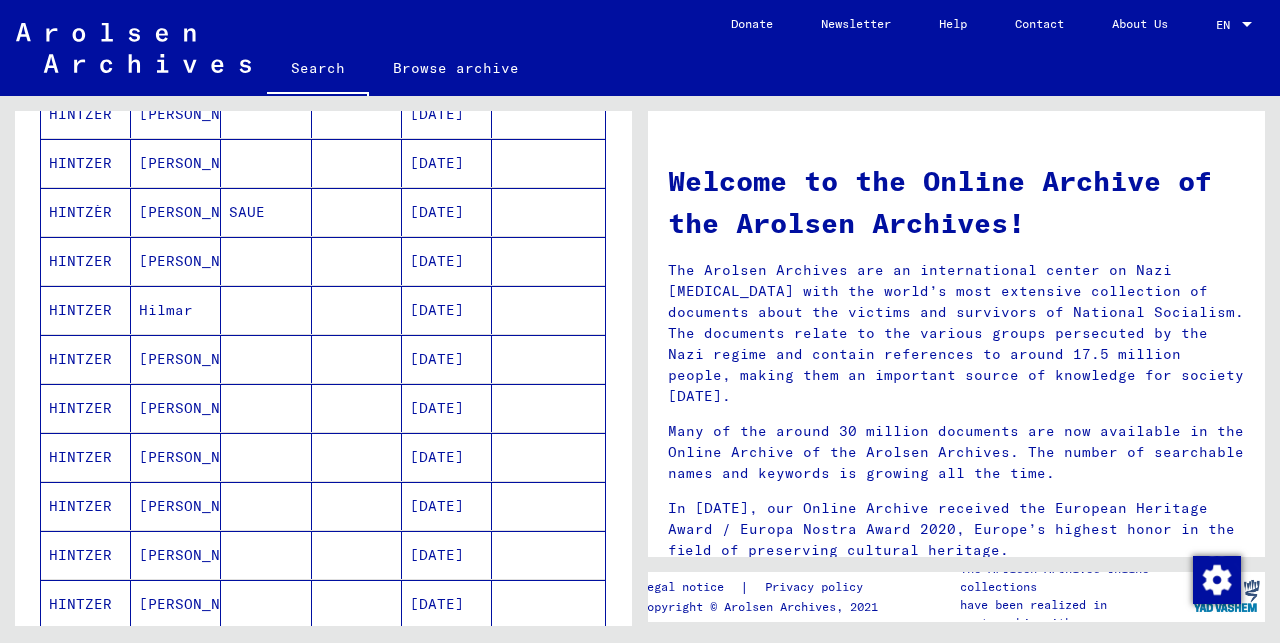 click on "HINTZER" at bounding box center [86, 506] 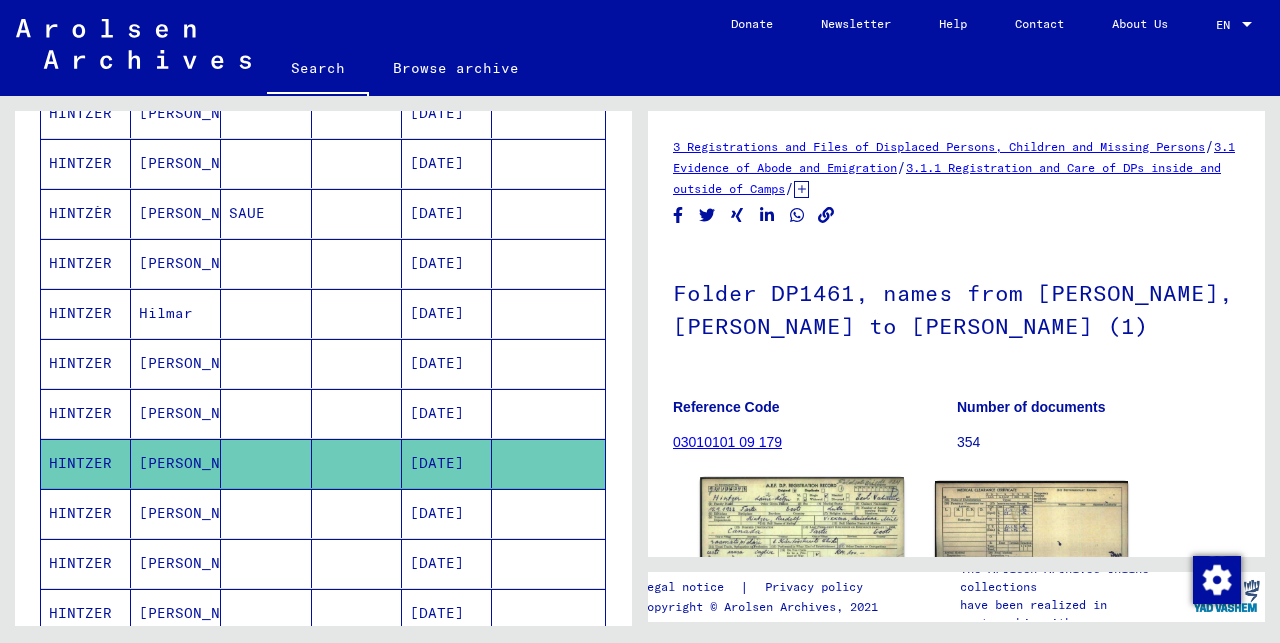 click 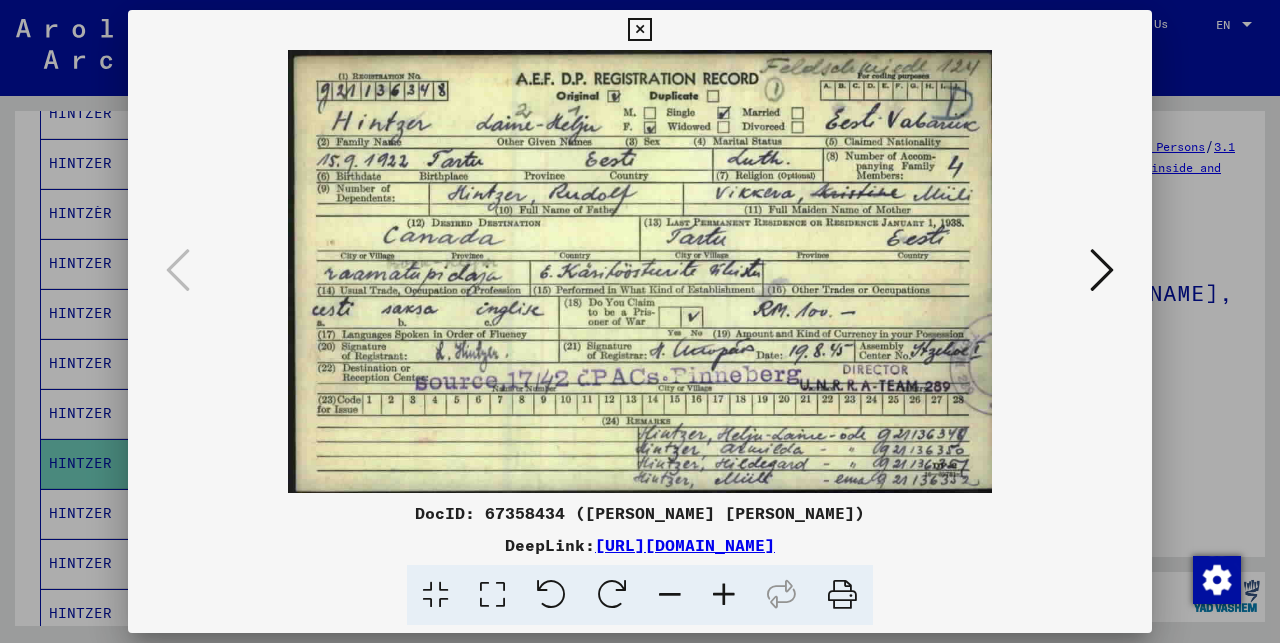 click at bounding box center (1102, 270) 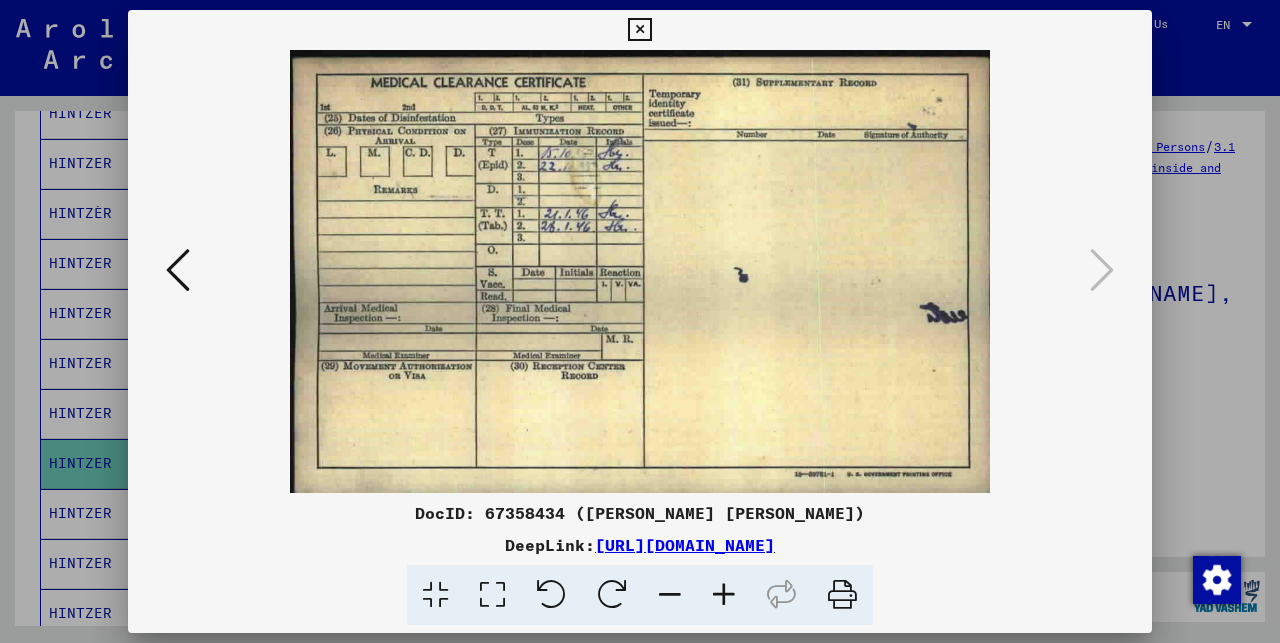 click at bounding box center [639, 30] 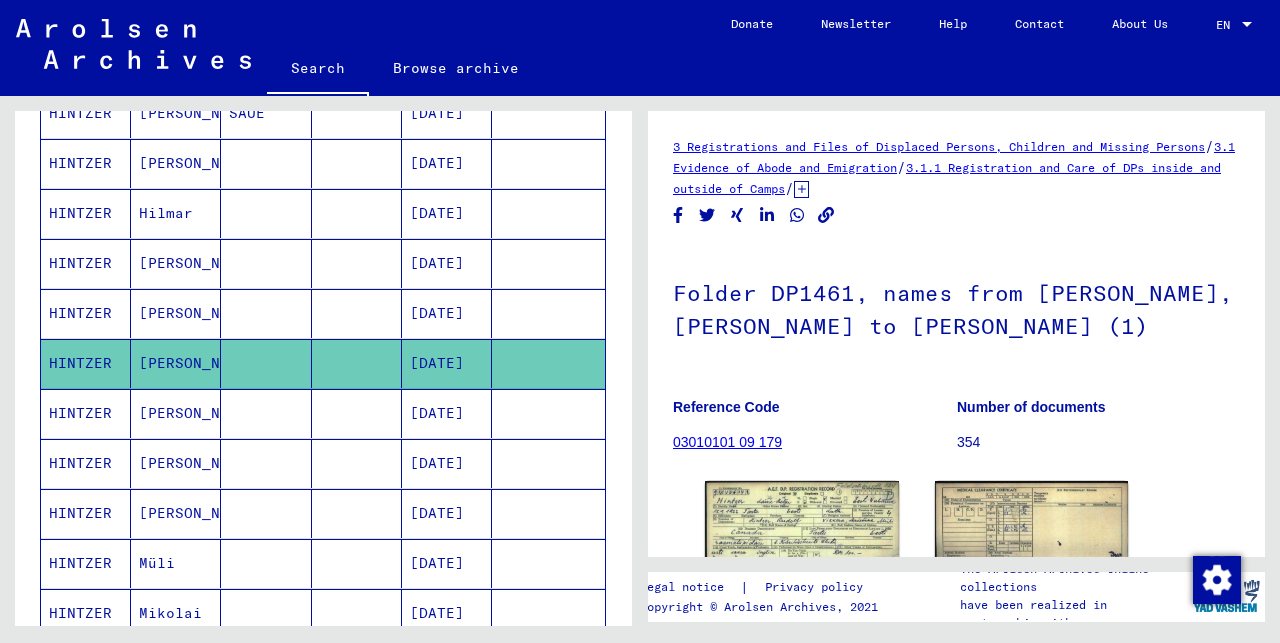 scroll, scrollTop: 421, scrollLeft: 0, axis: vertical 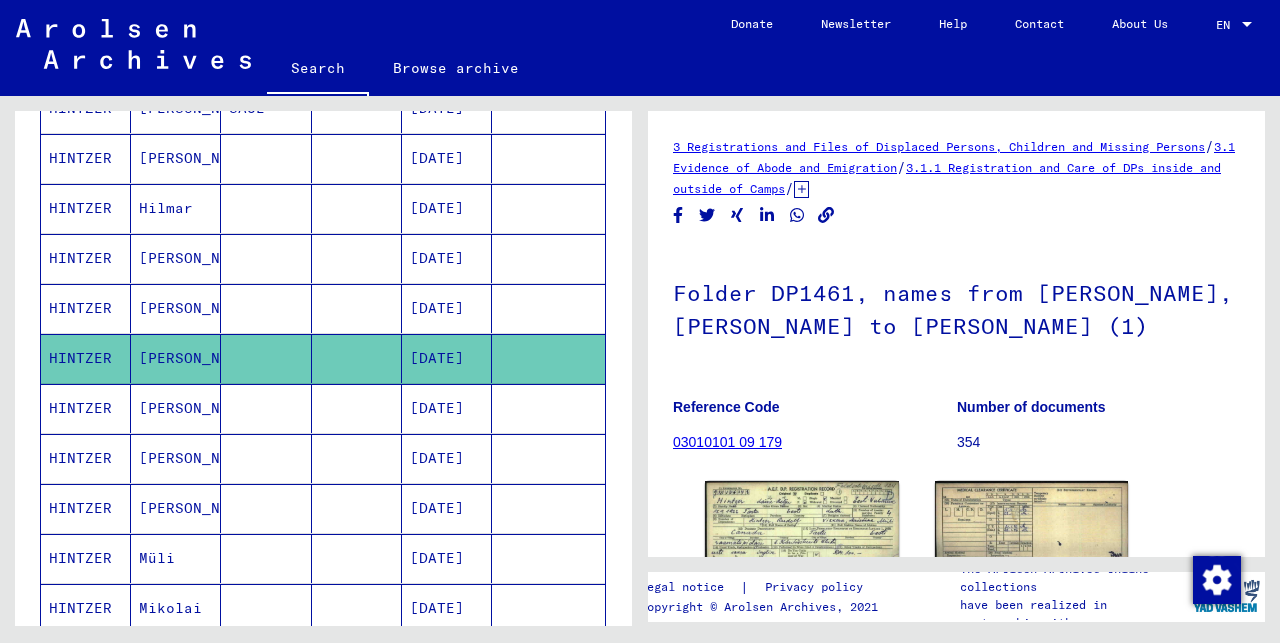 click on "HINTZER" at bounding box center (86, 458) 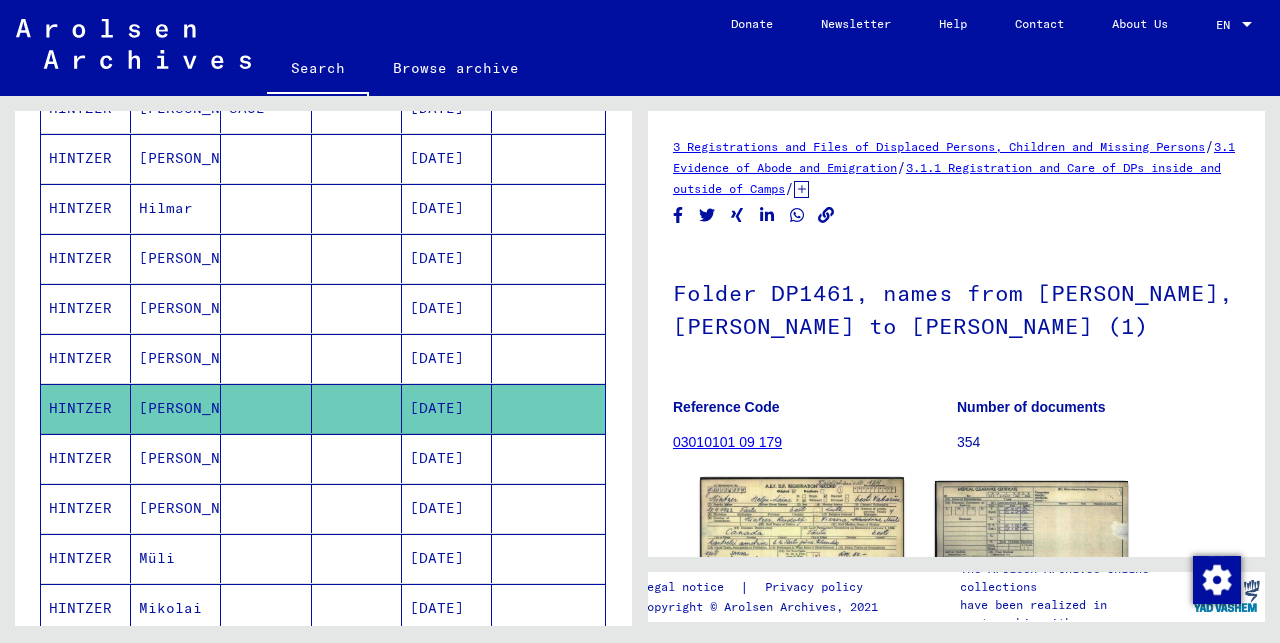 click 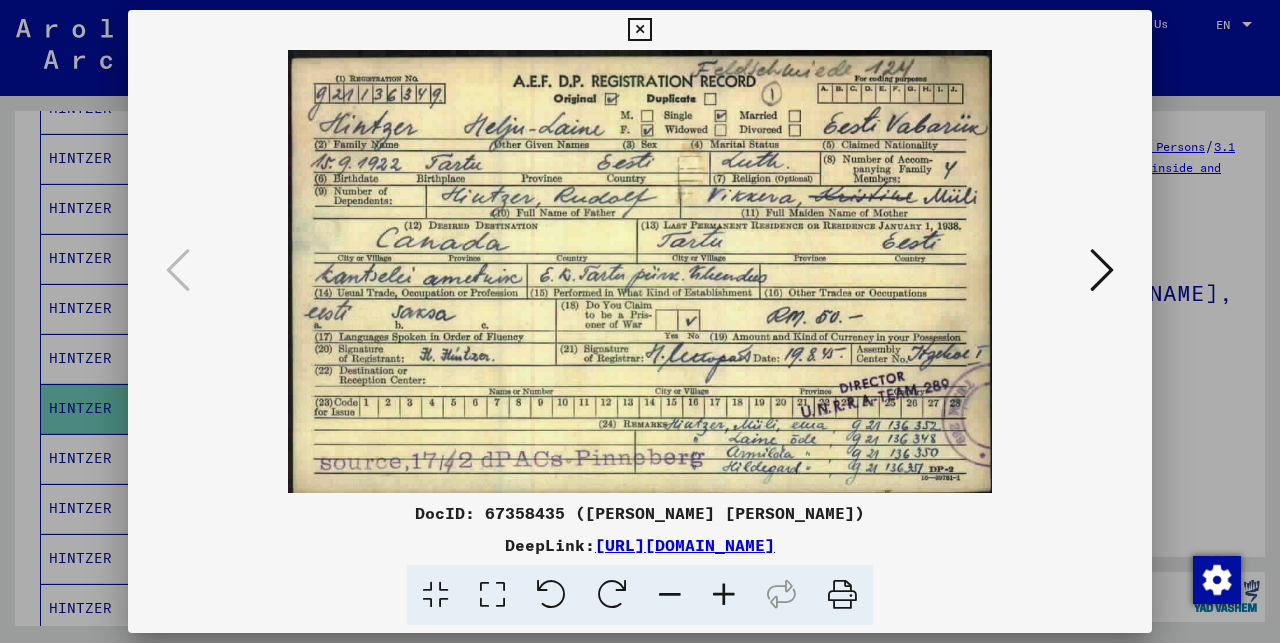 click at bounding box center (639, 30) 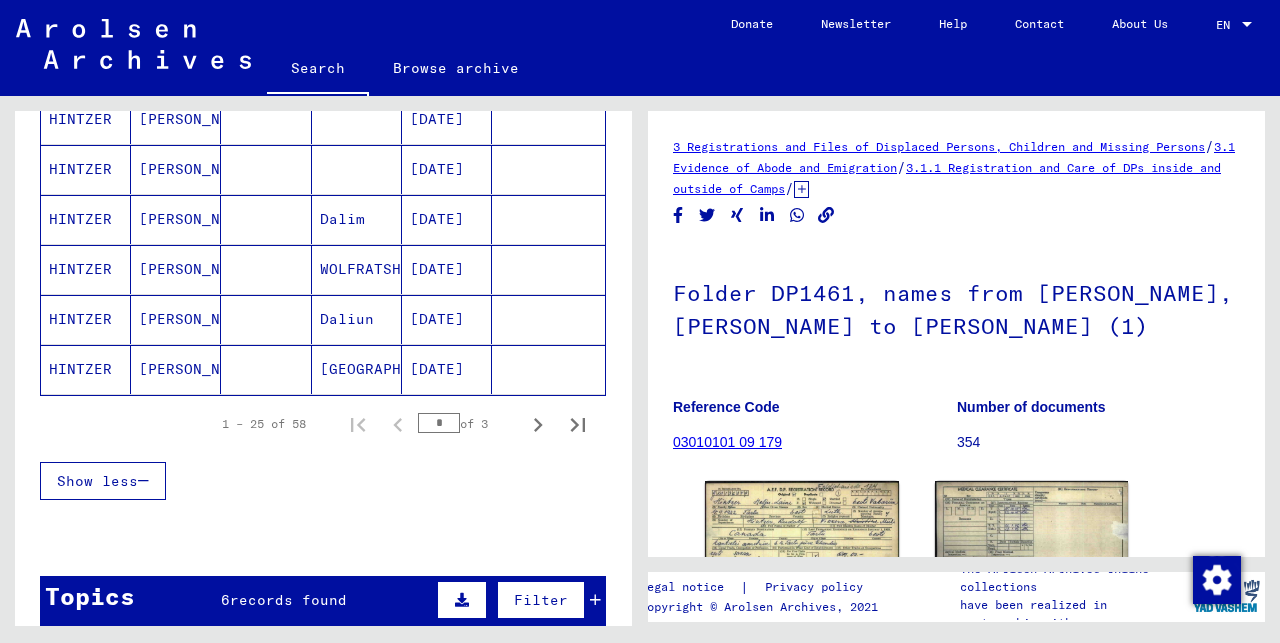scroll, scrollTop: 1261, scrollLeft: 0, axis: vertical 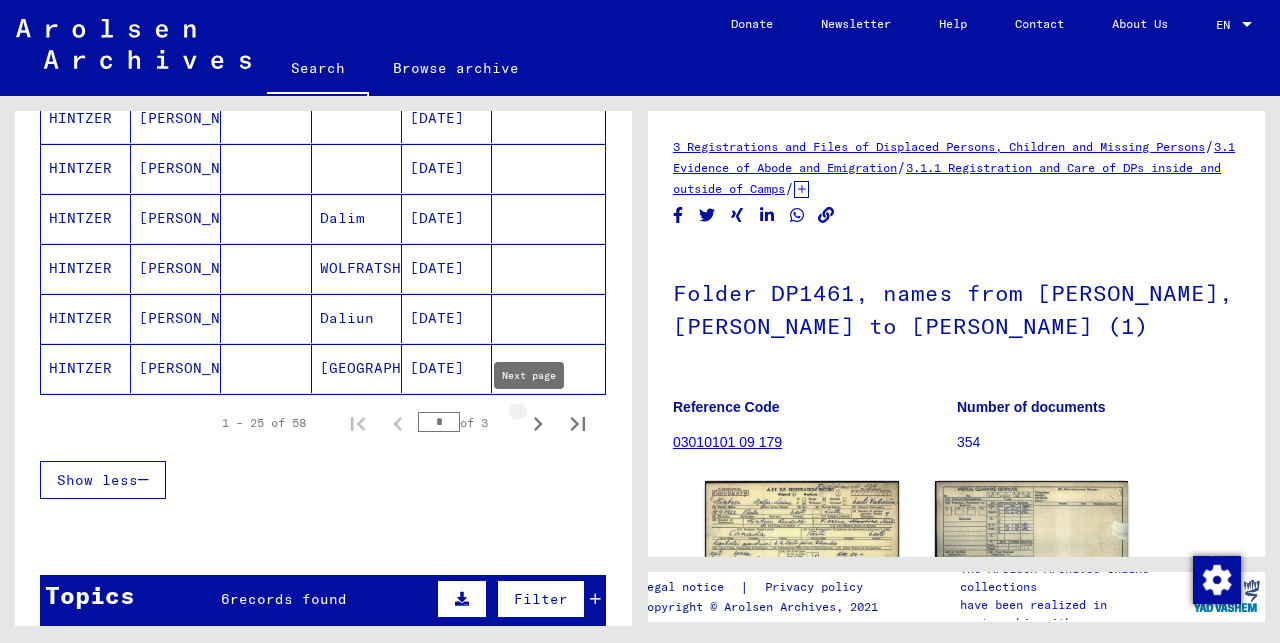 click 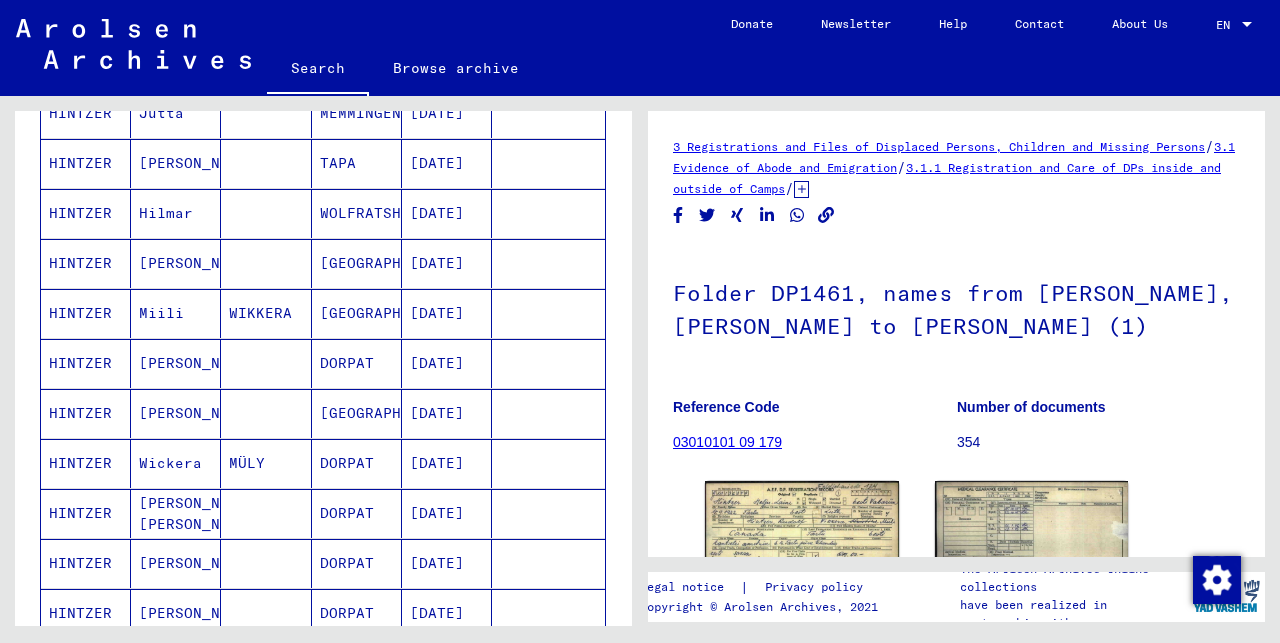 scroll, scrollTop: 0, scrollLeft: 0, axis: both 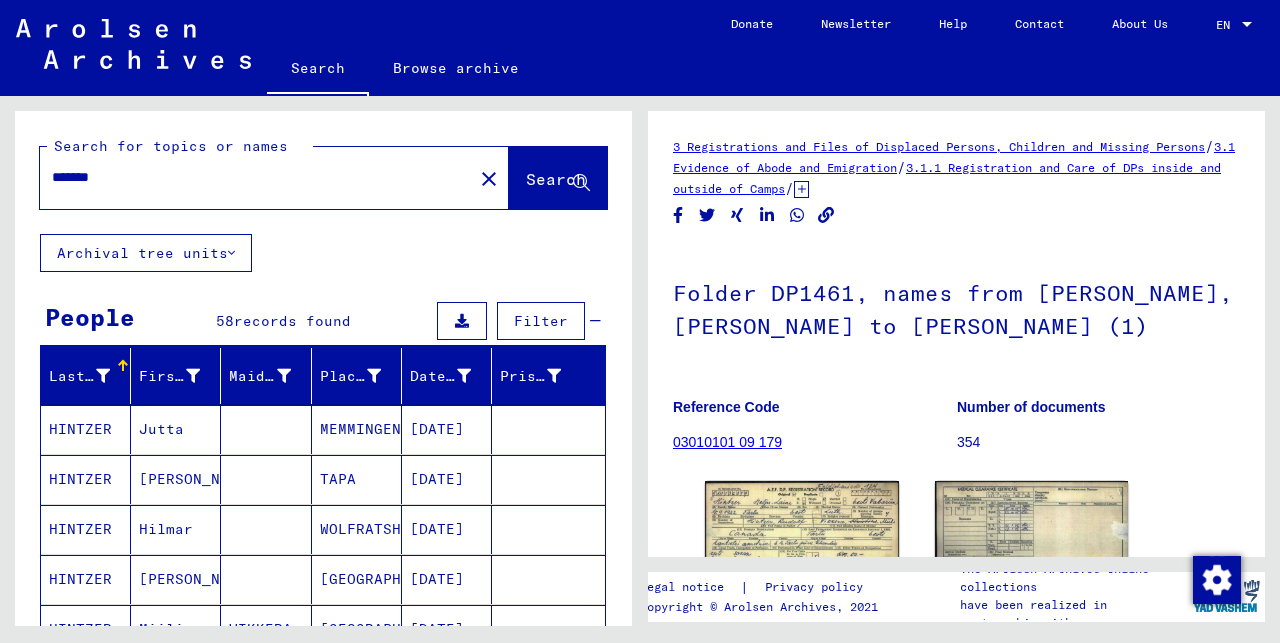 click on "*******" at bounding box center [256, 177] 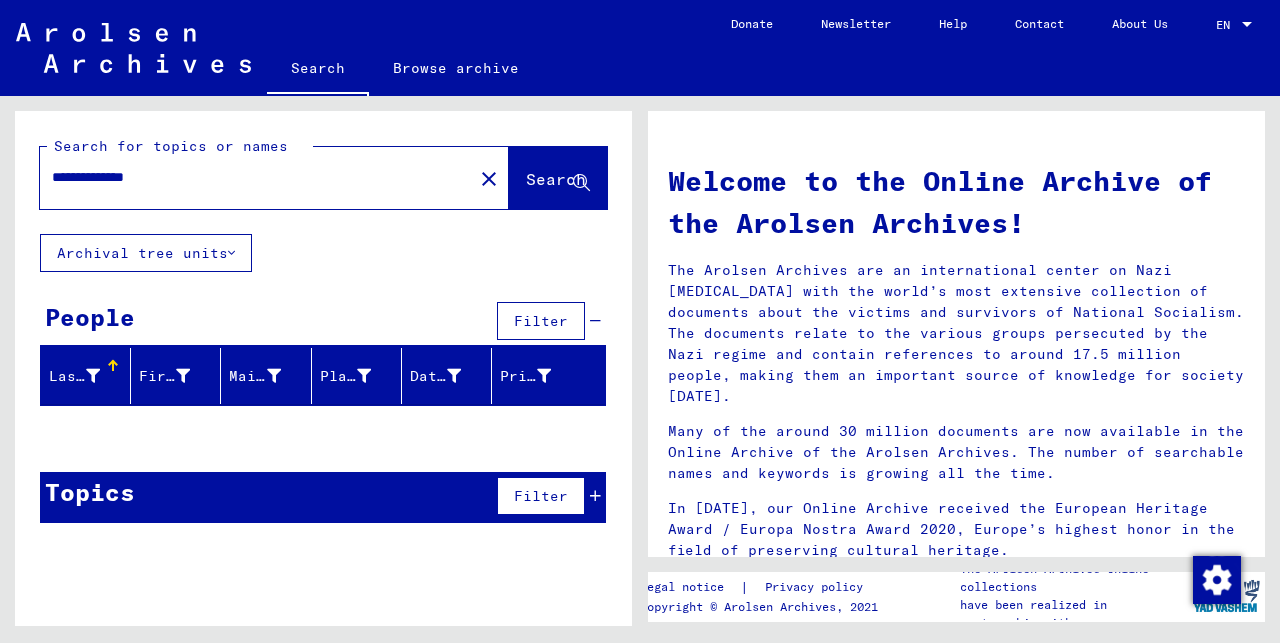 drag, startPoint x: 104, startPoint y: 178, endPoint x: 85, endPoint y: 181, distance: 19.235384 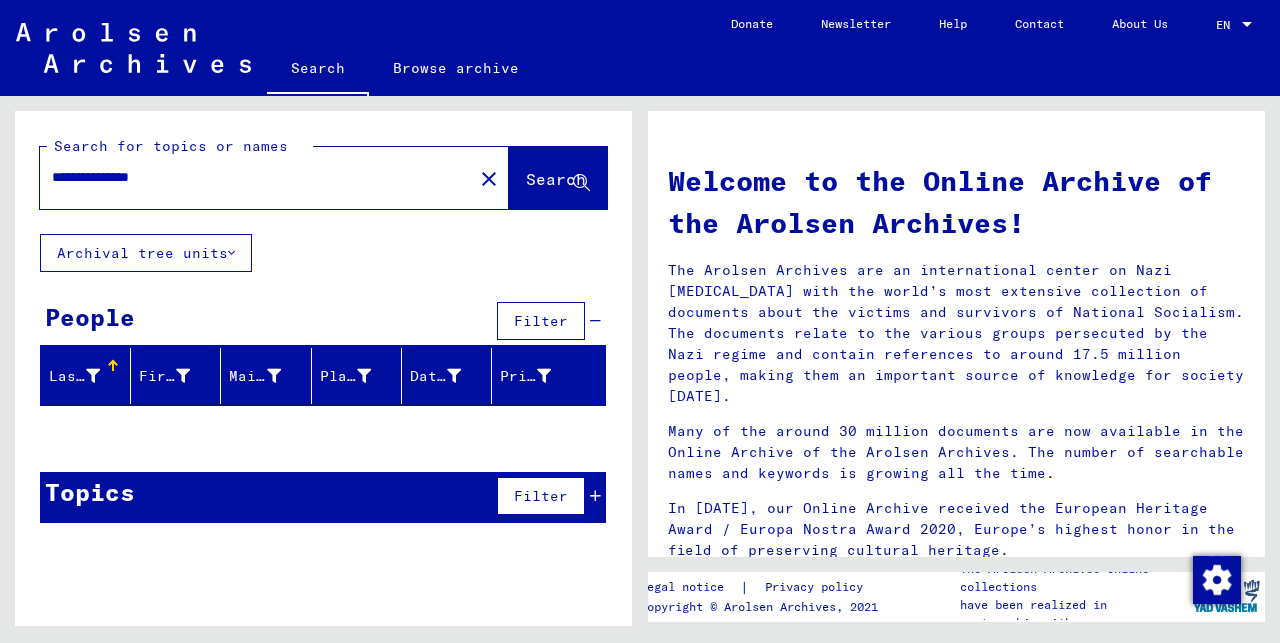 drag, startPoint x: 120, startPoint y: 177, endPoint x: 0, endPoint y: 171, distance: 120.14991 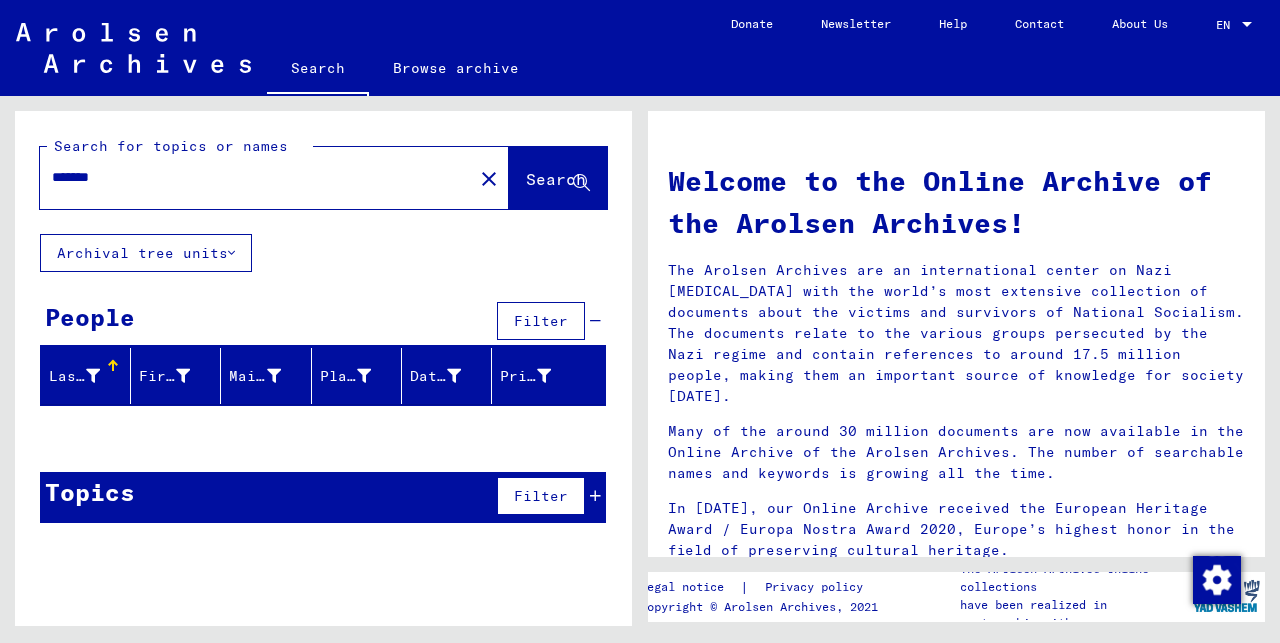 type on "*******" 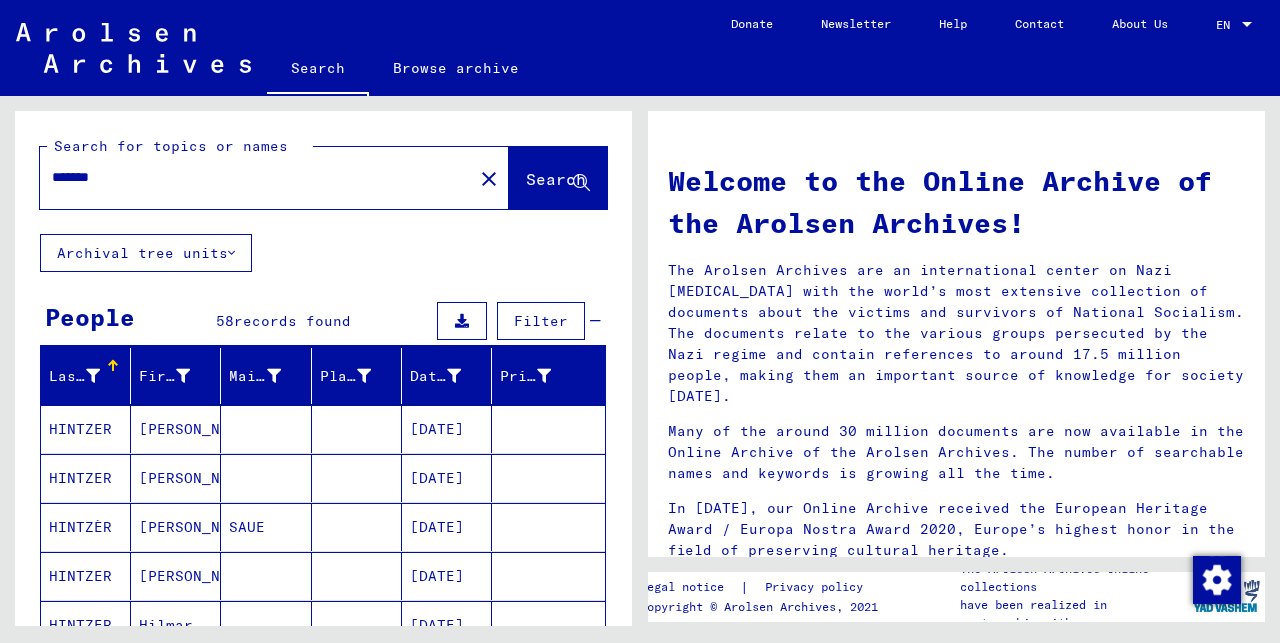 scroll, scrollTop: 210, scrollLeft: 0, axis: vertical 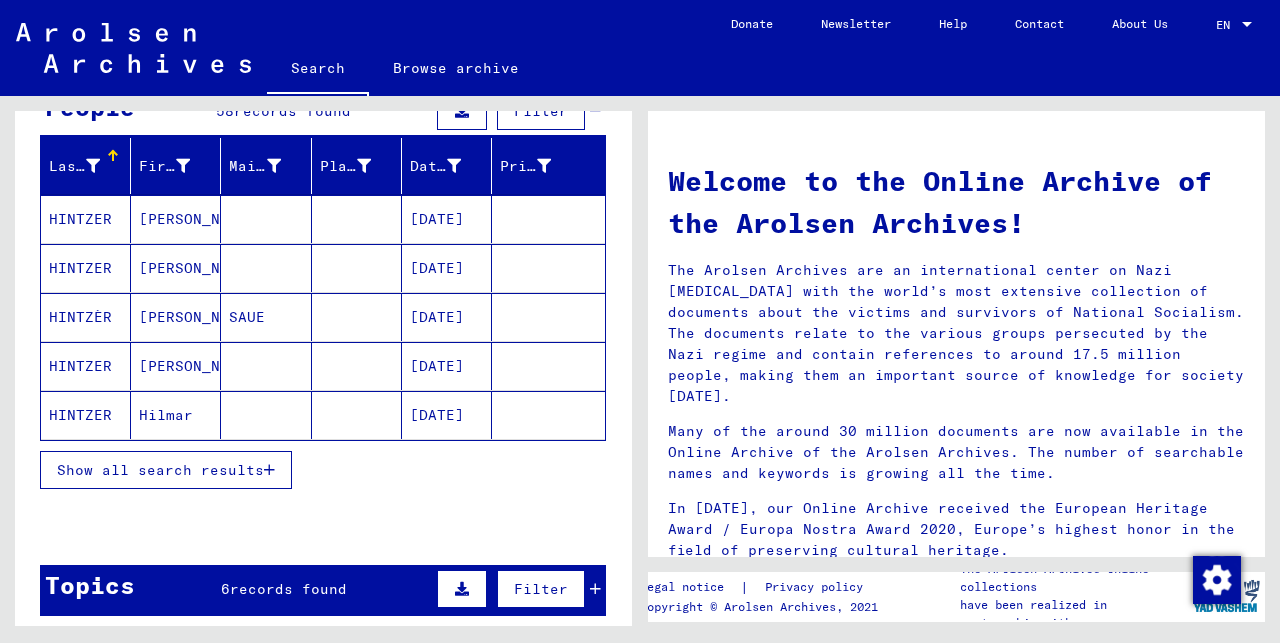 click on "HINTZER" at bounding box center (86, 415) 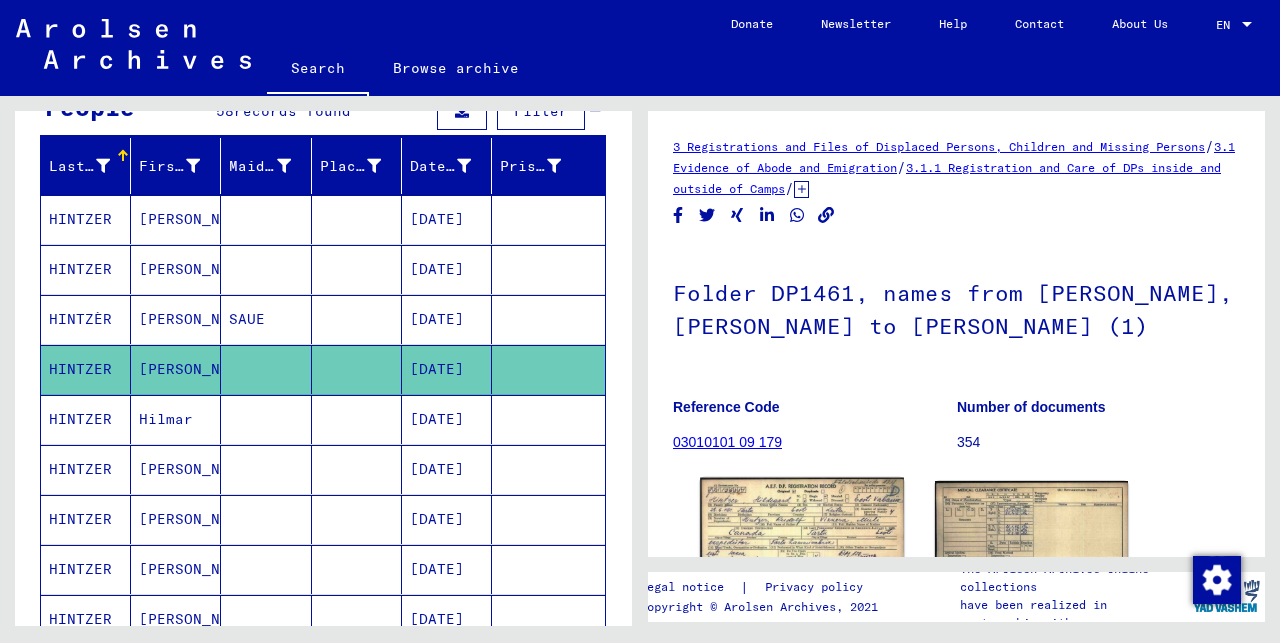 click 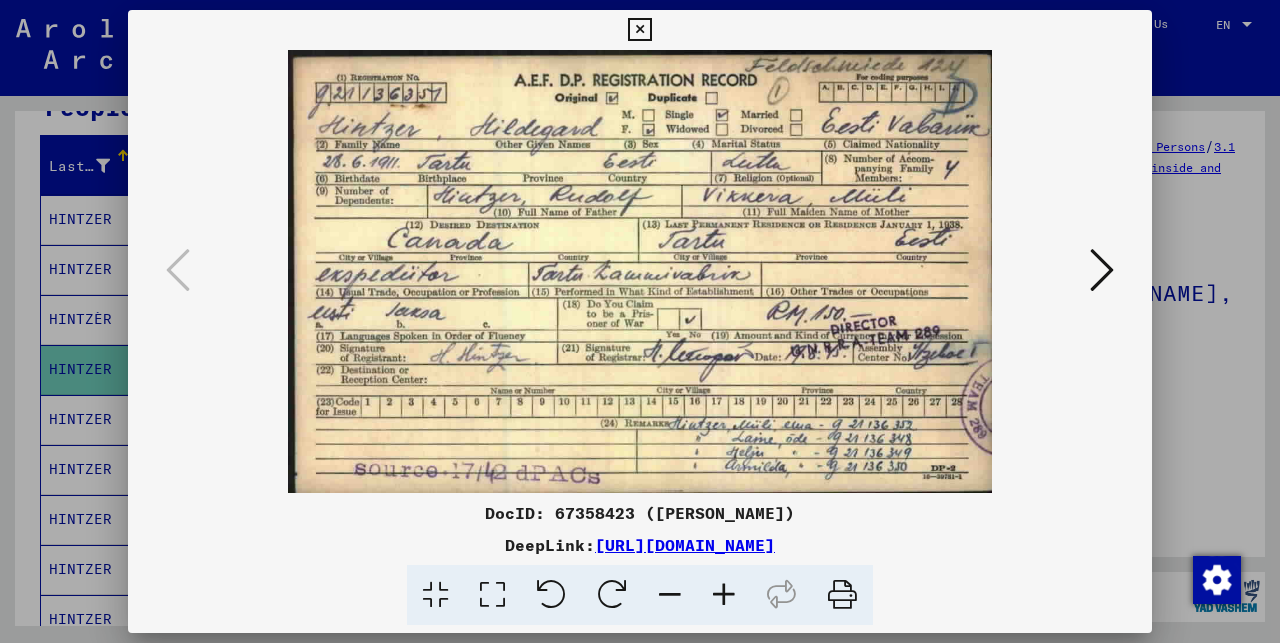 click at bounding box center (639, 30) 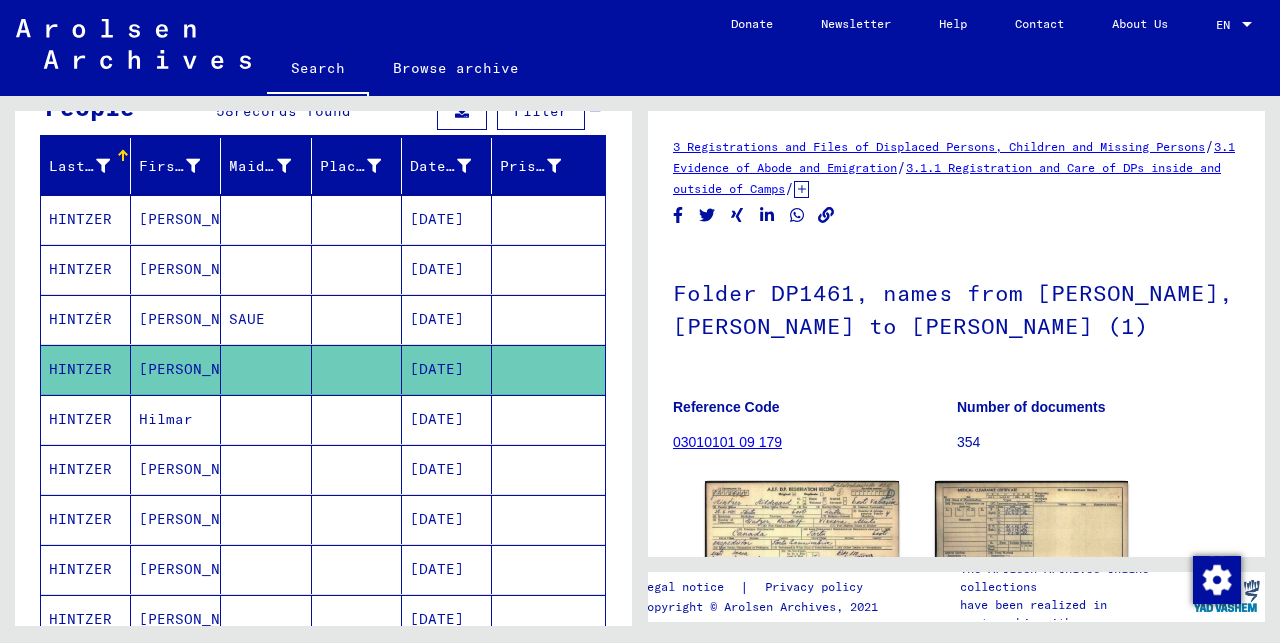 click on "Folder DP1461, names from [PERSON_NAME], [PERSON_NAME] to [PERSON_NAME] (1)" 